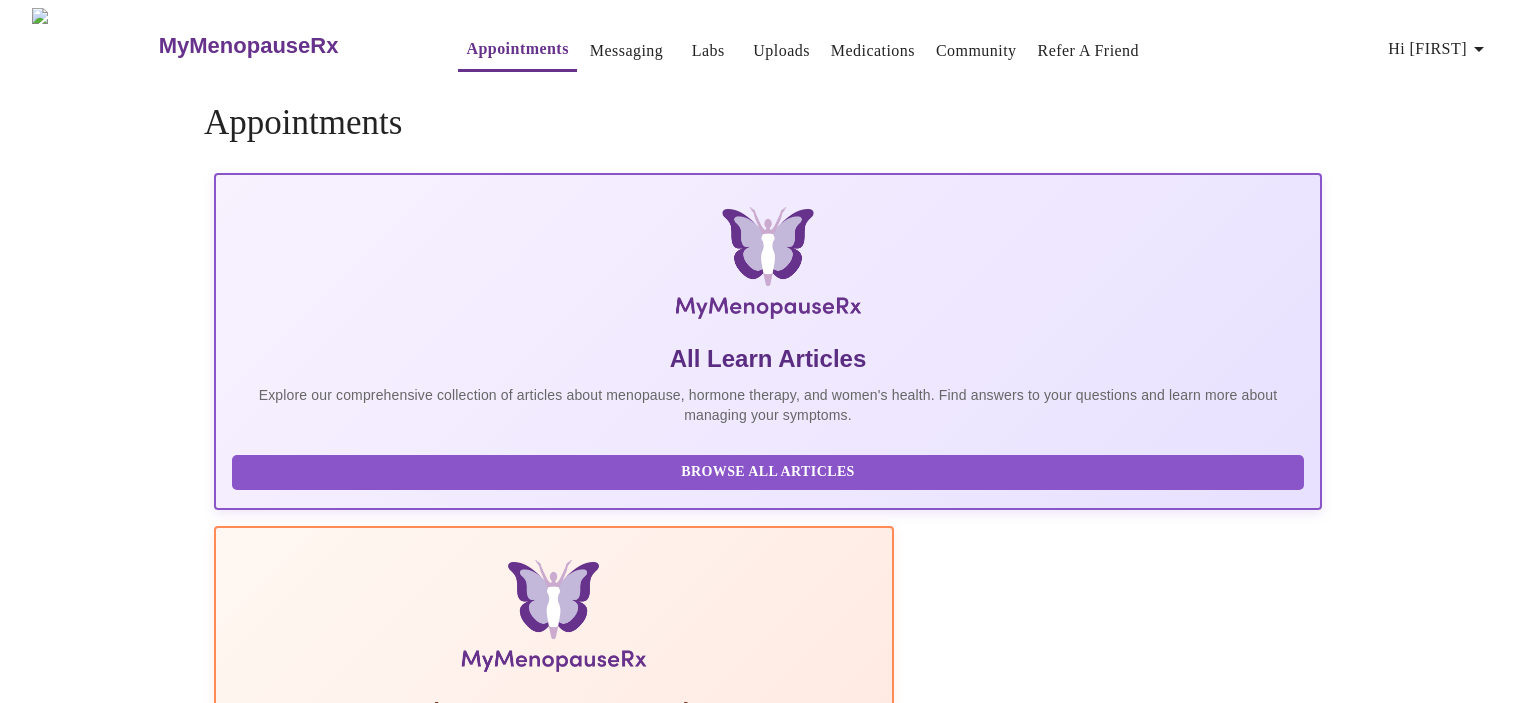 scroll, scrollTop: 0, scrollLeft: 0, axis: both 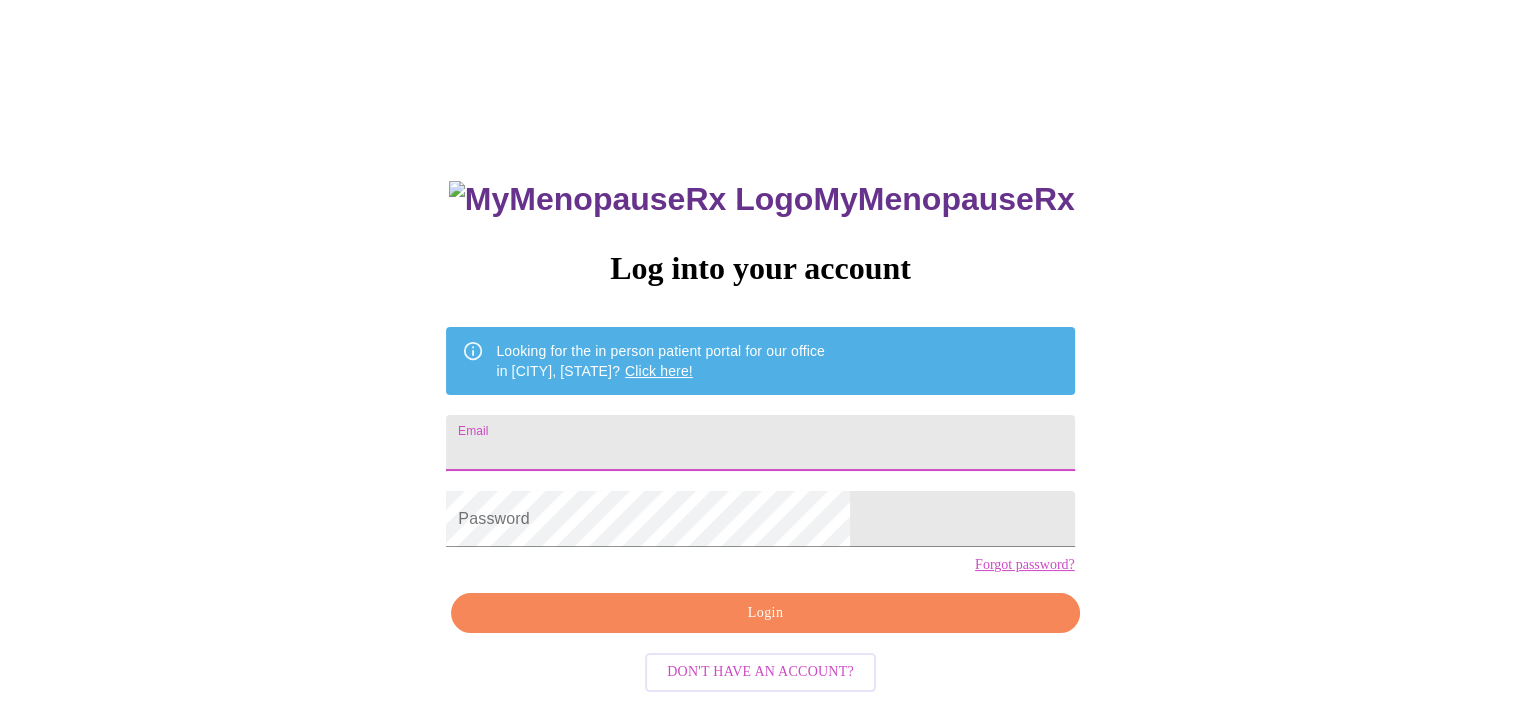 click on "Email" at bounding box center (760, 443) 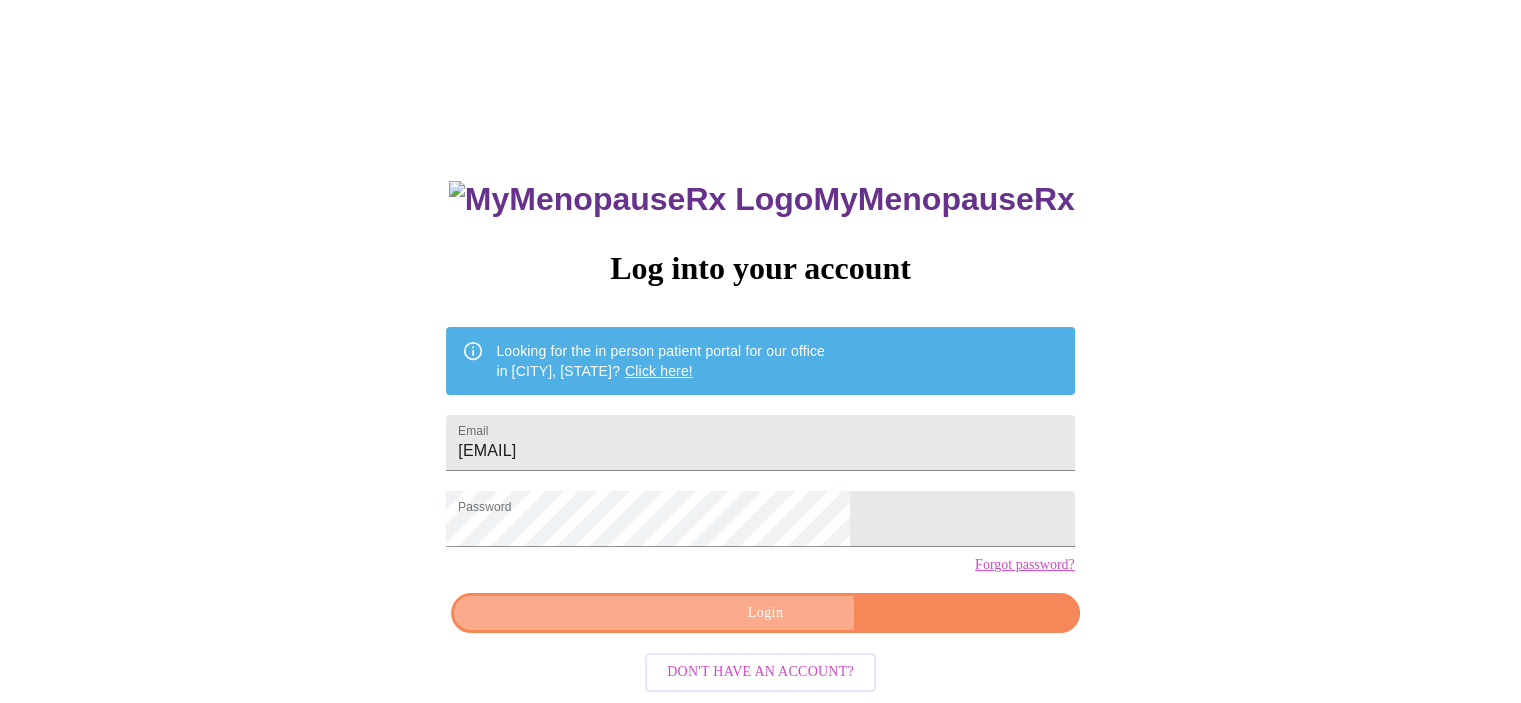click on "Login" at bounding box center (765, 613) 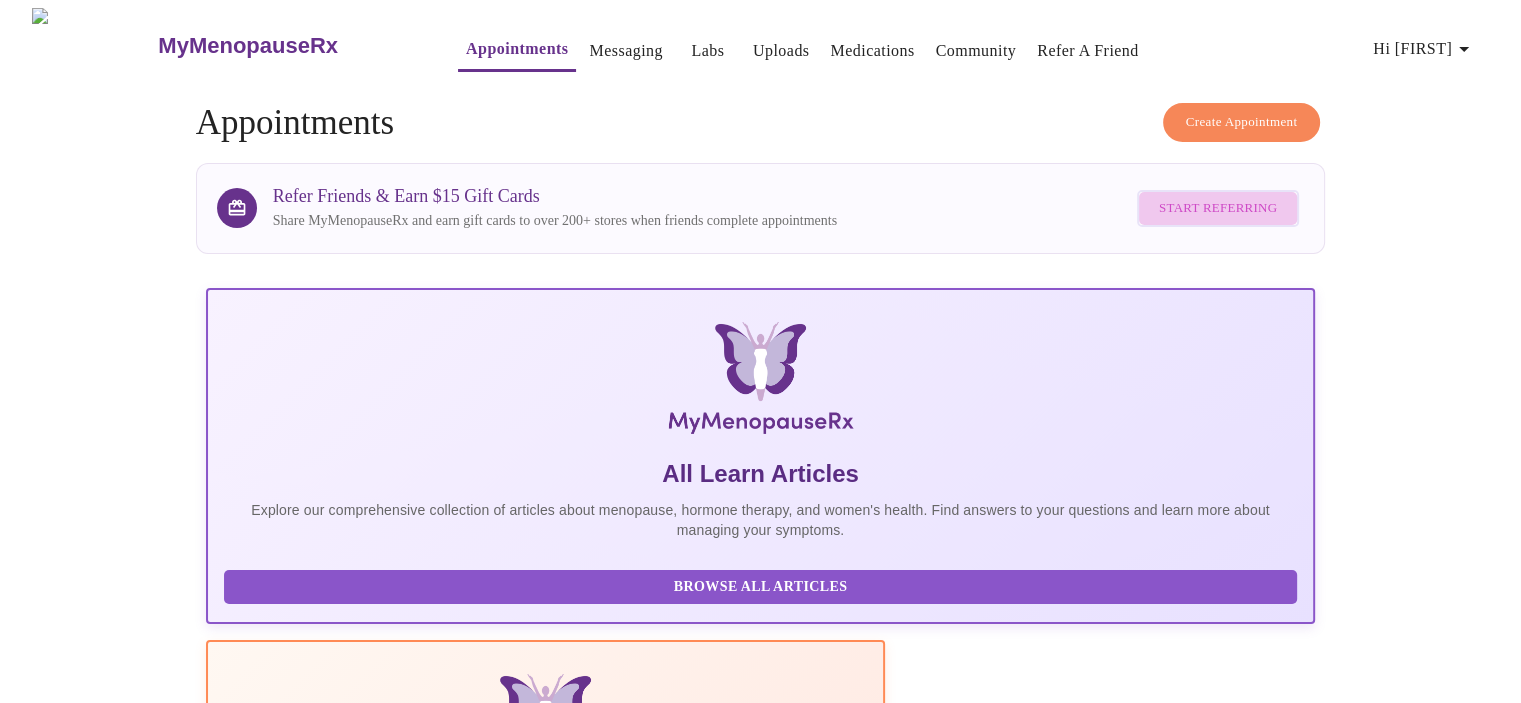 click on "Start Referring" at bounding box center (1218, 208) 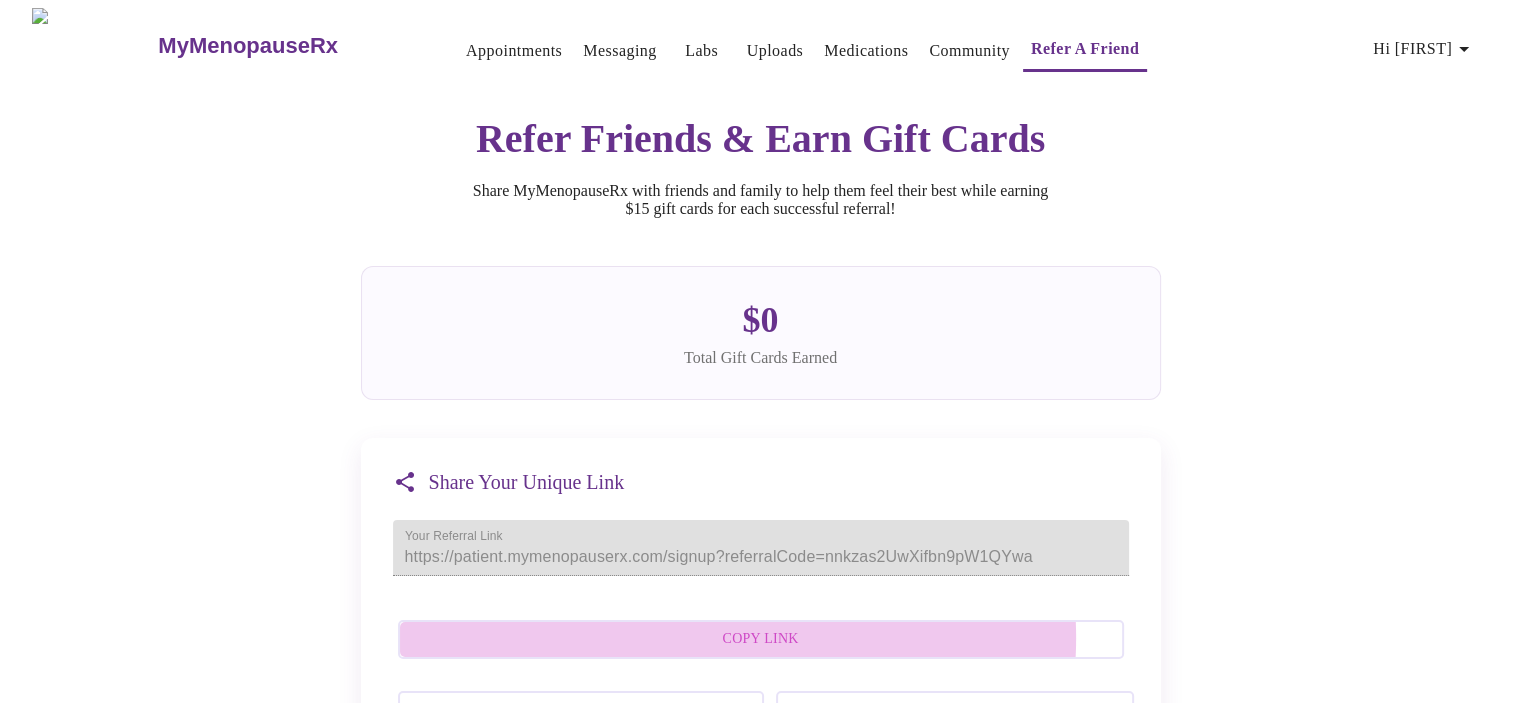 click on "Copy Link" at bounding box center [761, 639] 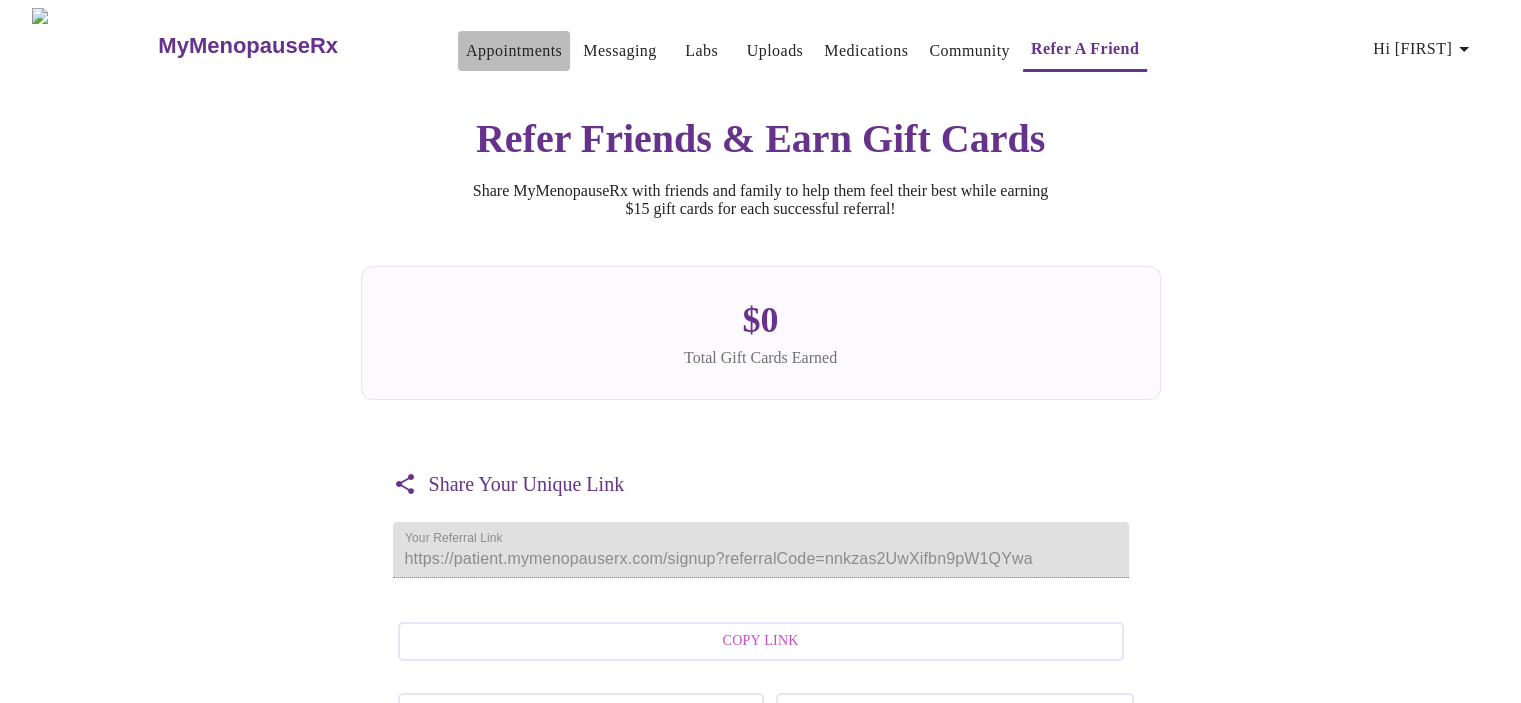 click on "Appointments" at bounding box center (514, 51) 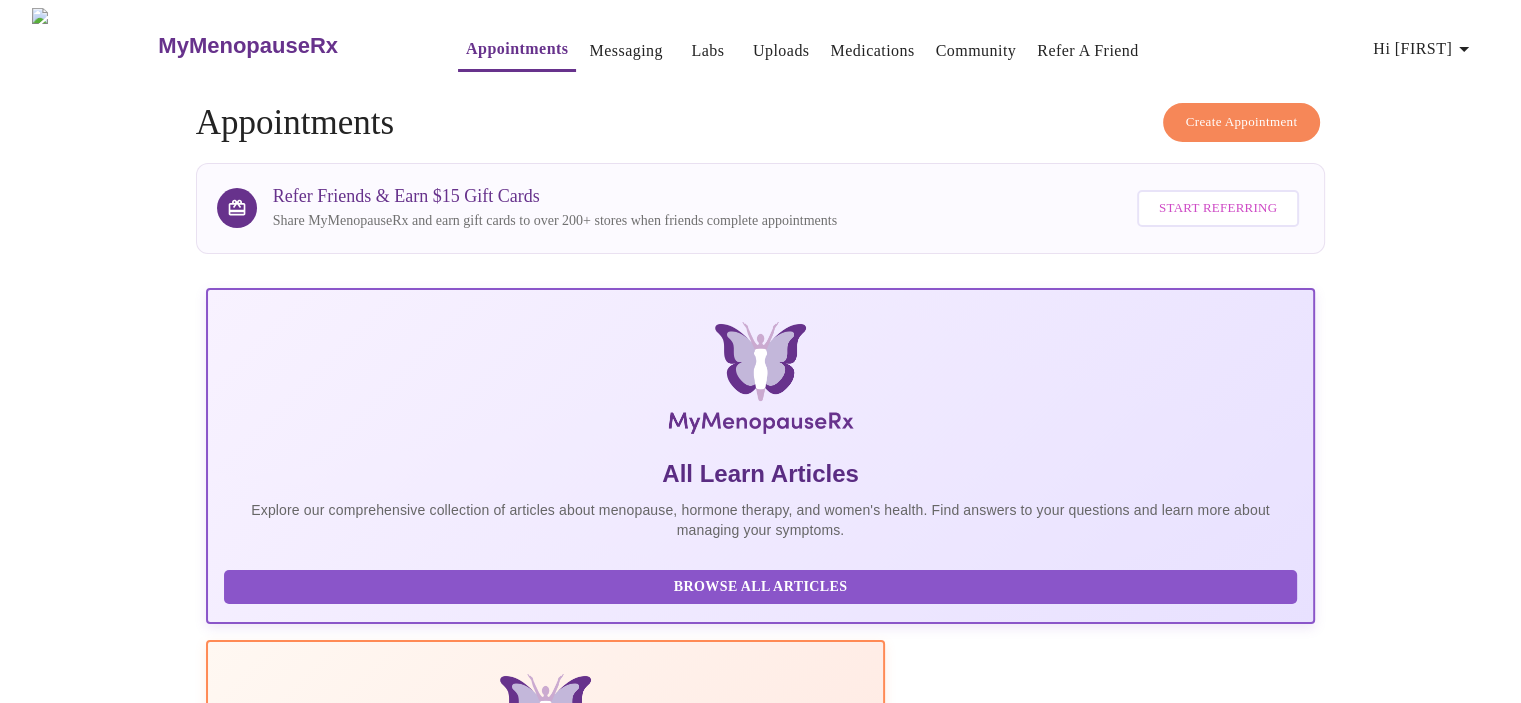 click on "Create Appointment" at bounding box center (1242, 122) 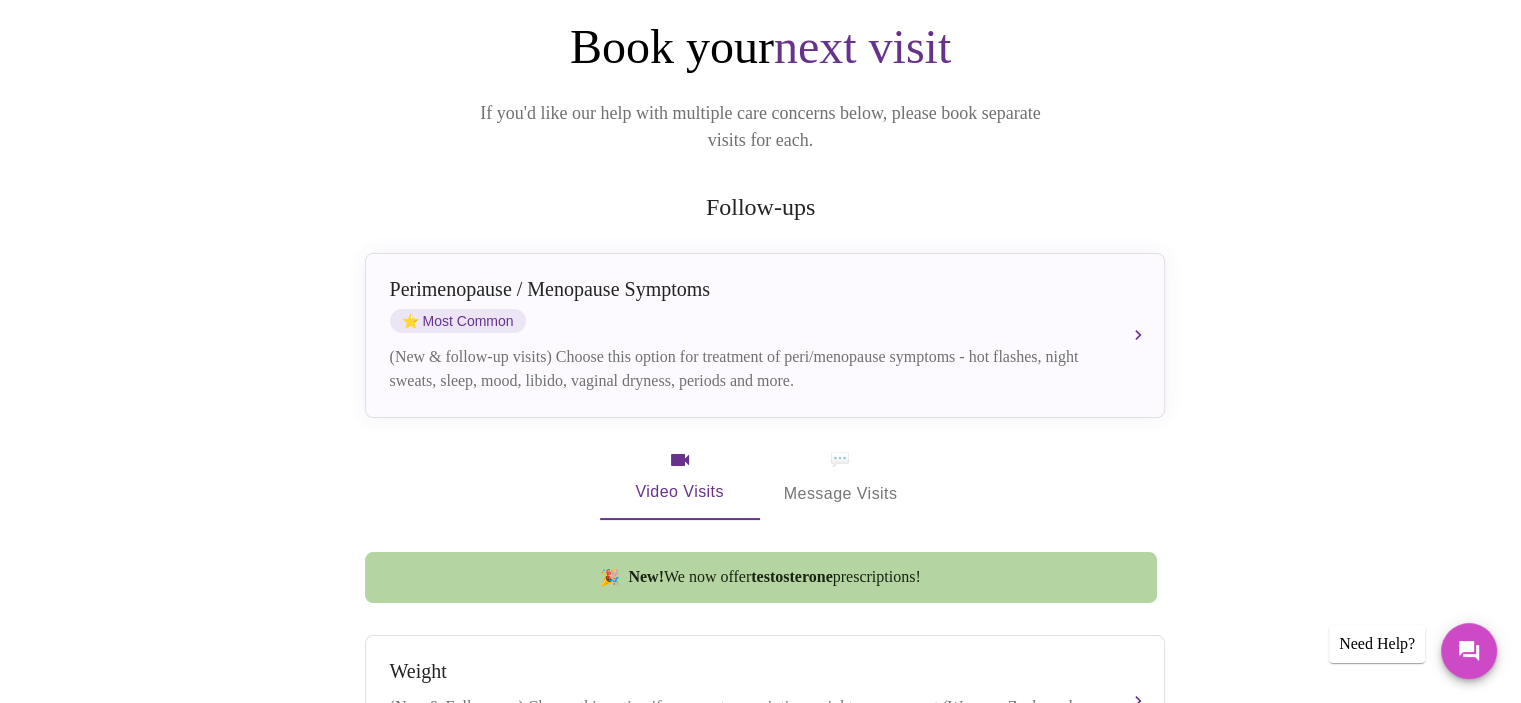 scroll, scrollTop: 220, scrollLeft: 0, axis: vertical 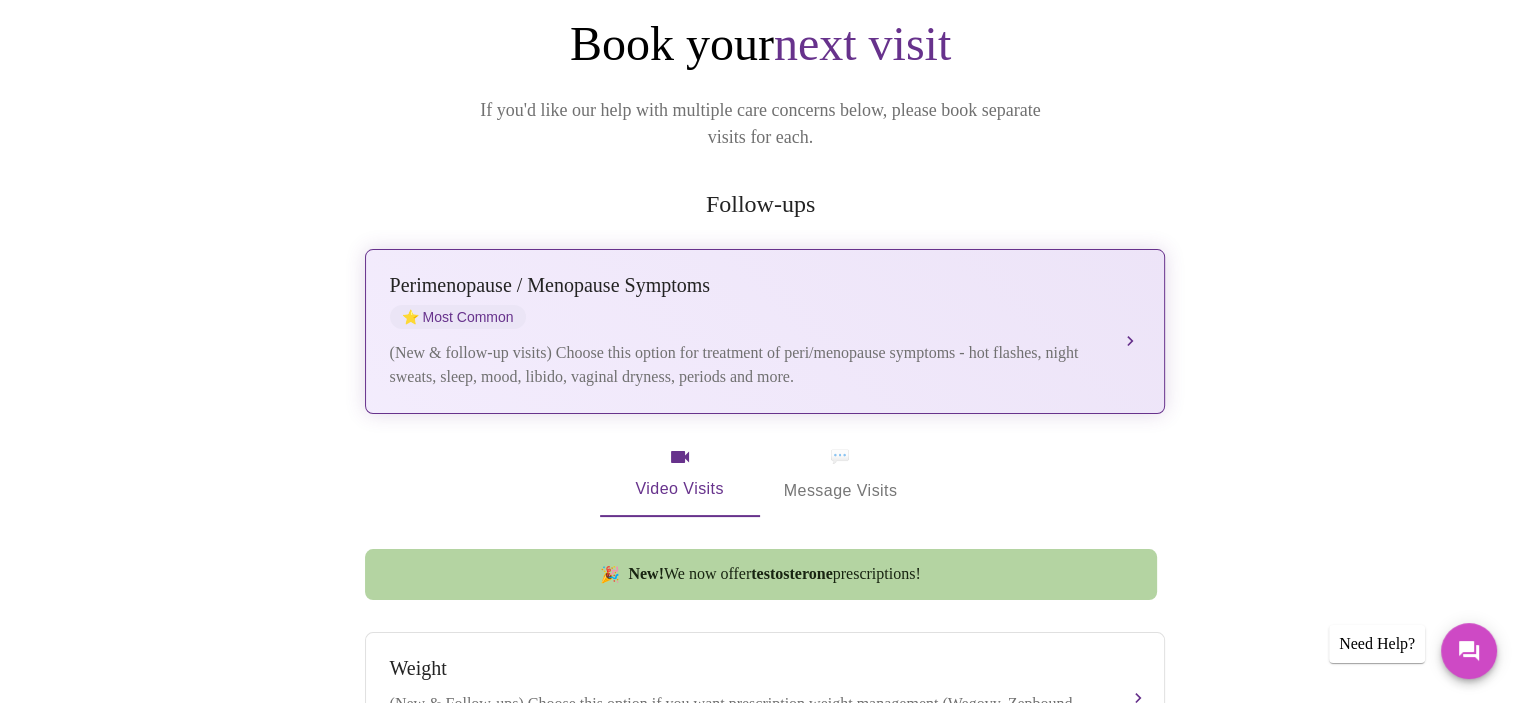 click on "⭐  Most Common" at bounding box center (458, 317) 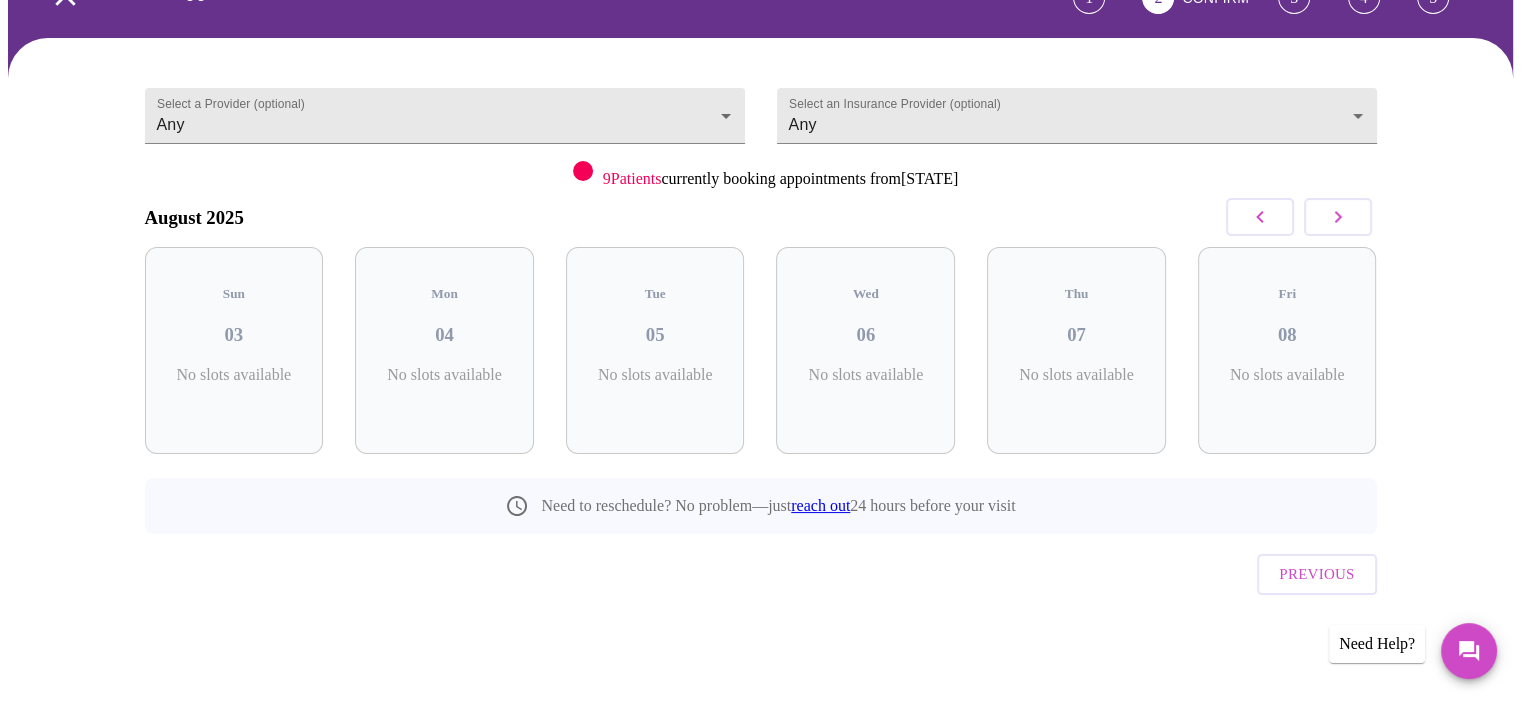 scroll, scrollTop: 81, scrollLeft: 0, axis: vertical 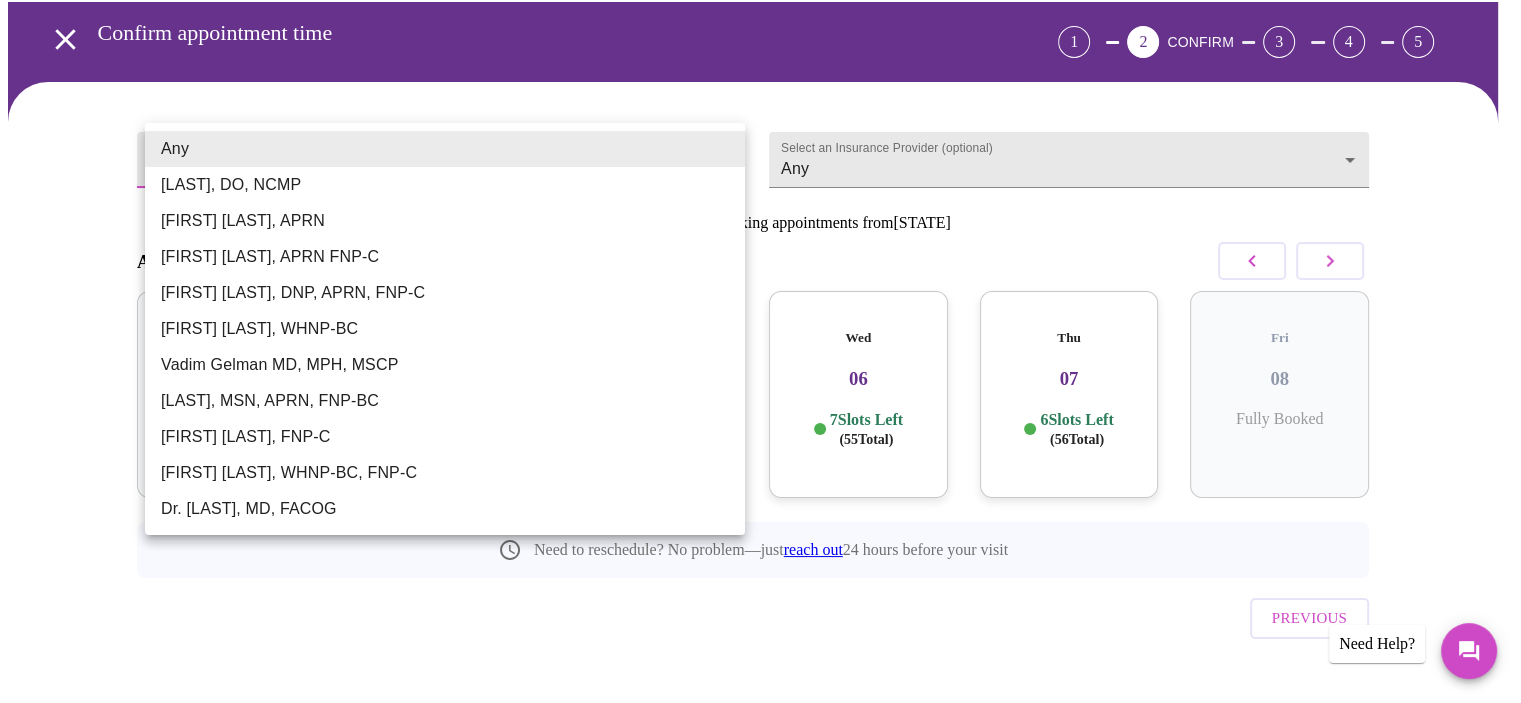 click on "MyMenopauseRx Appointments Messaging Labs Uploads Medications Community Refer a Friend Hi [FIRST]   Confirm appointment time 1 2 CONFIRM 3 4 5 Select a Provider (optional) Any Any Select an Insurance Provider (optional) Any Any 9  Patients  currently booking appointments from  Illinois August 2025 Sun 03 No slots available Mon 04 1  Slots Left ( 21  Total) Tue 05 5  Slots Left ( 40  Total) Wed 06 7  Slots Left ( 55  Total) Thu 07 6  Slots Left ( 56  Total) Fri 08 Fully Booked Need to reschedule? No problem—just  reach out  24 hours before your visit Previous Need Help? Settings Billing Invoices Log out Any [FIRST] [LAST], DO, NCMP [FIRST] [LAST], APRN [FIRST] [LAST], APRN FNP-C [FIRST] [LAST], DNP, APRN, FNP-C [FIRST] [LAST], WHNP-BC [FIRST] [LAST] MD, MPH, MSCP [FIRST] [LAST], MSN, APRN, FNP-BC [FIRST] [LAST], FNP-C [FIRST] [LAST] WHNP-BC, FNP-C Dr. [FIRST] [LAST], MD, FACOG" at bounding box center (760, 333) 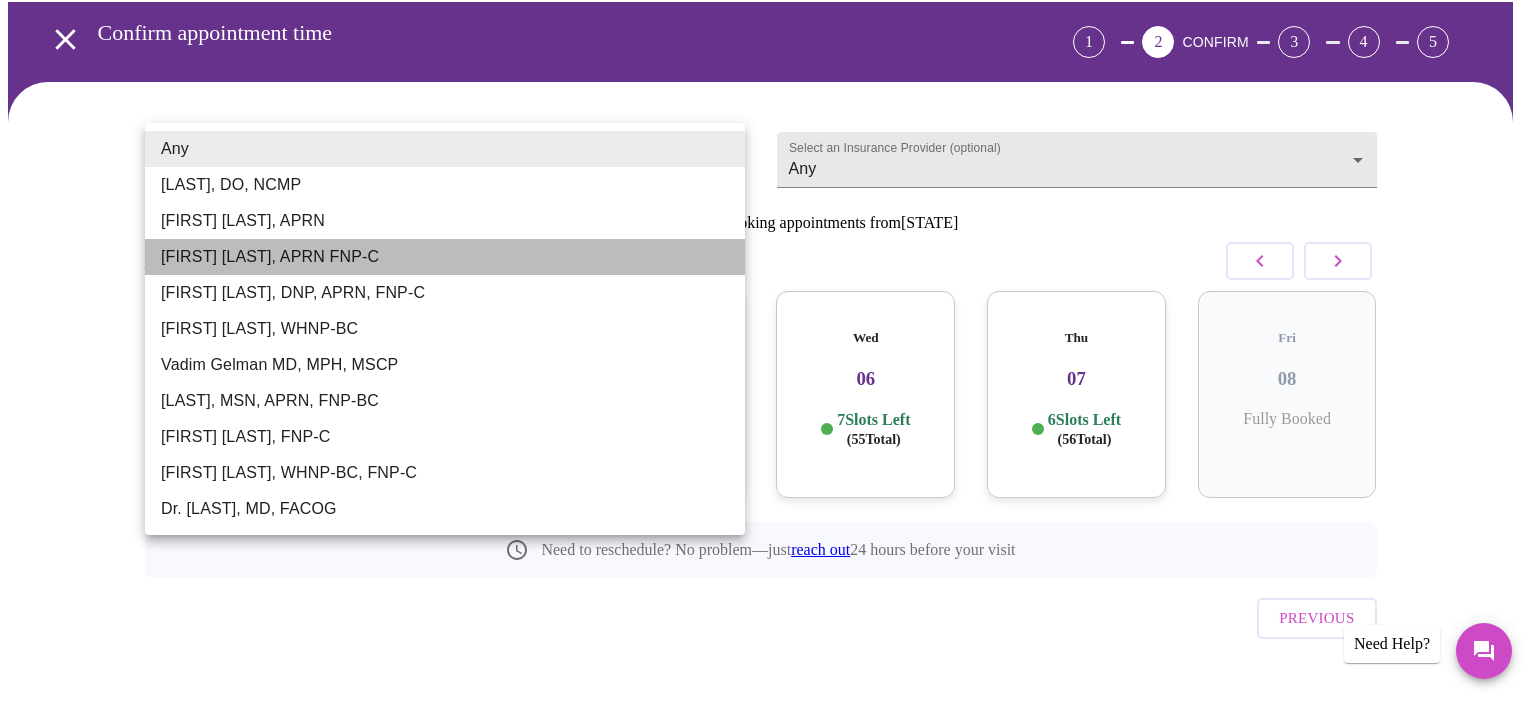 click on "[FIRST] [LAST], APRN FNP-C" at bounding box center (445, 257) 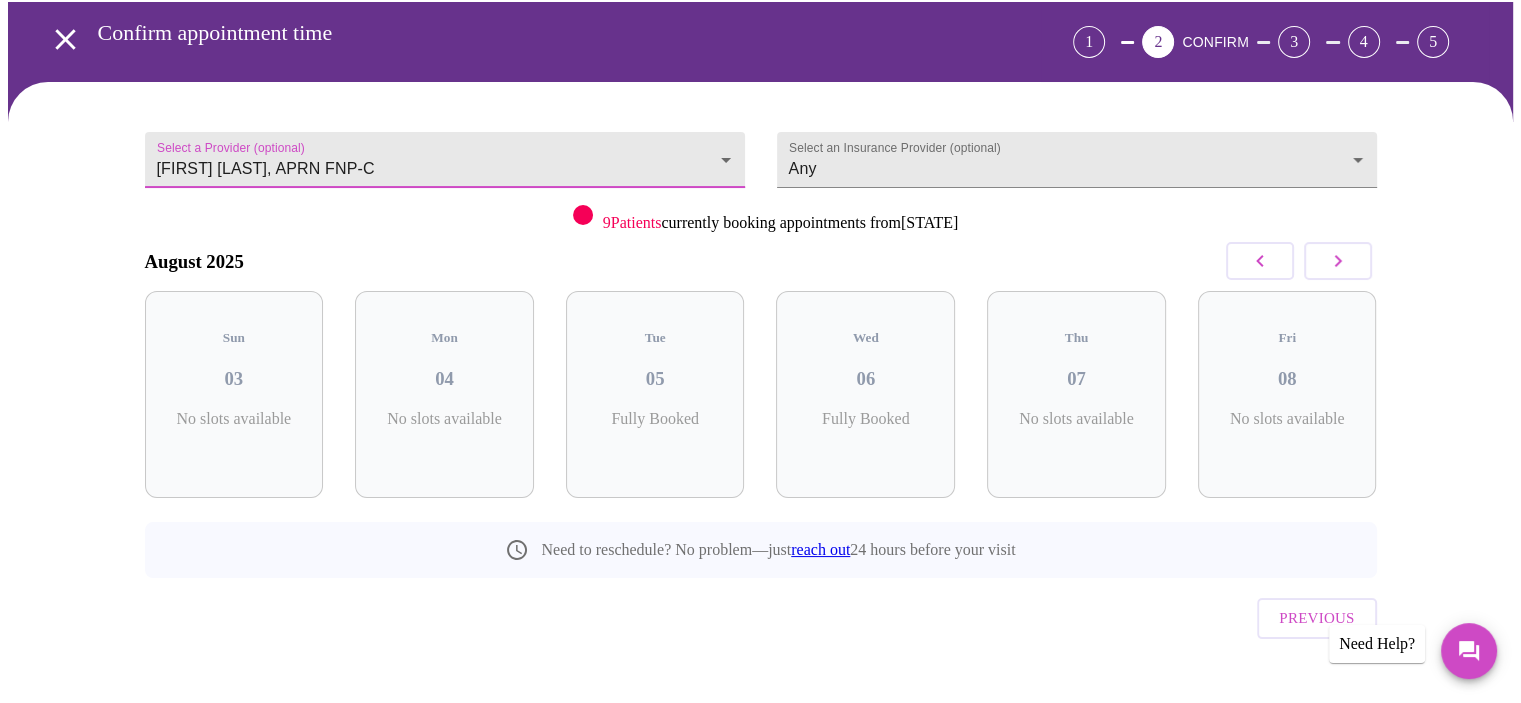 click 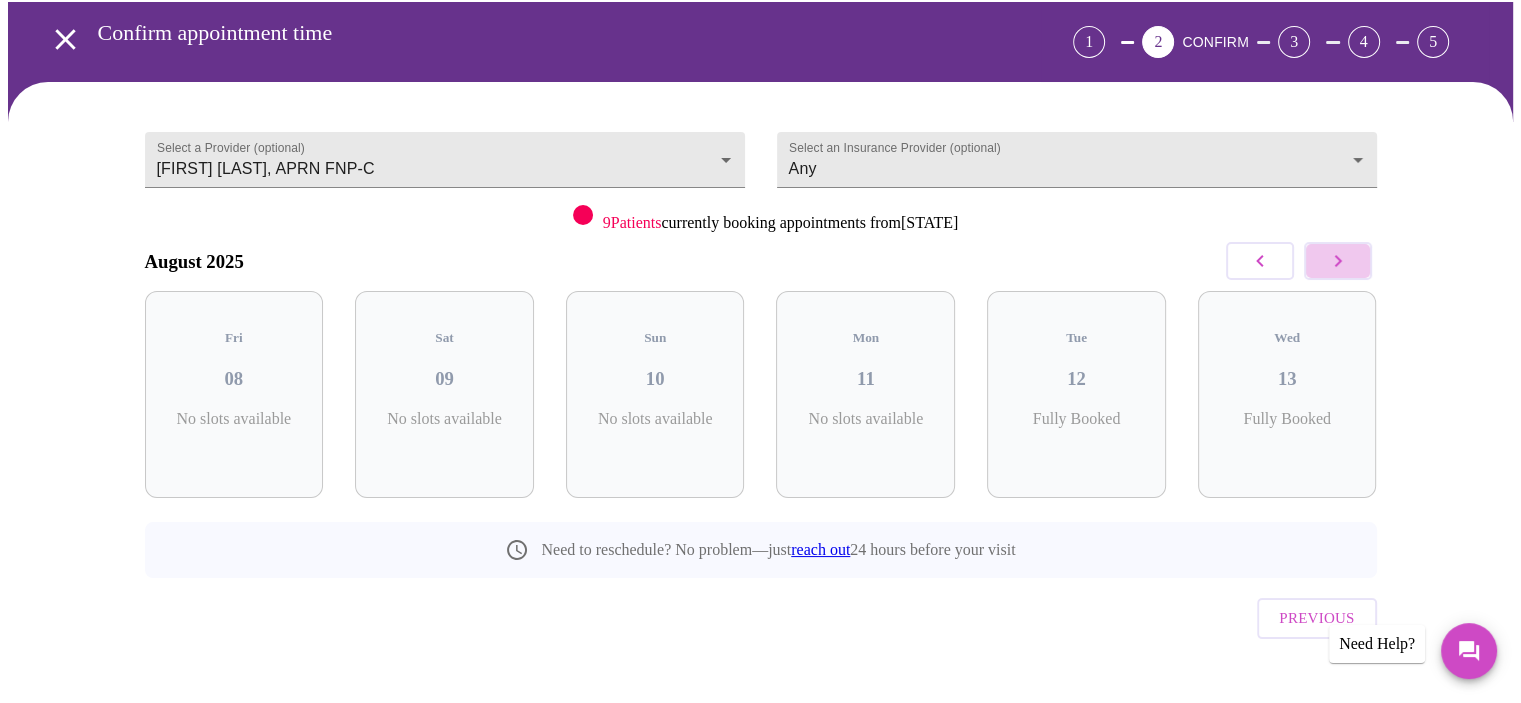 click 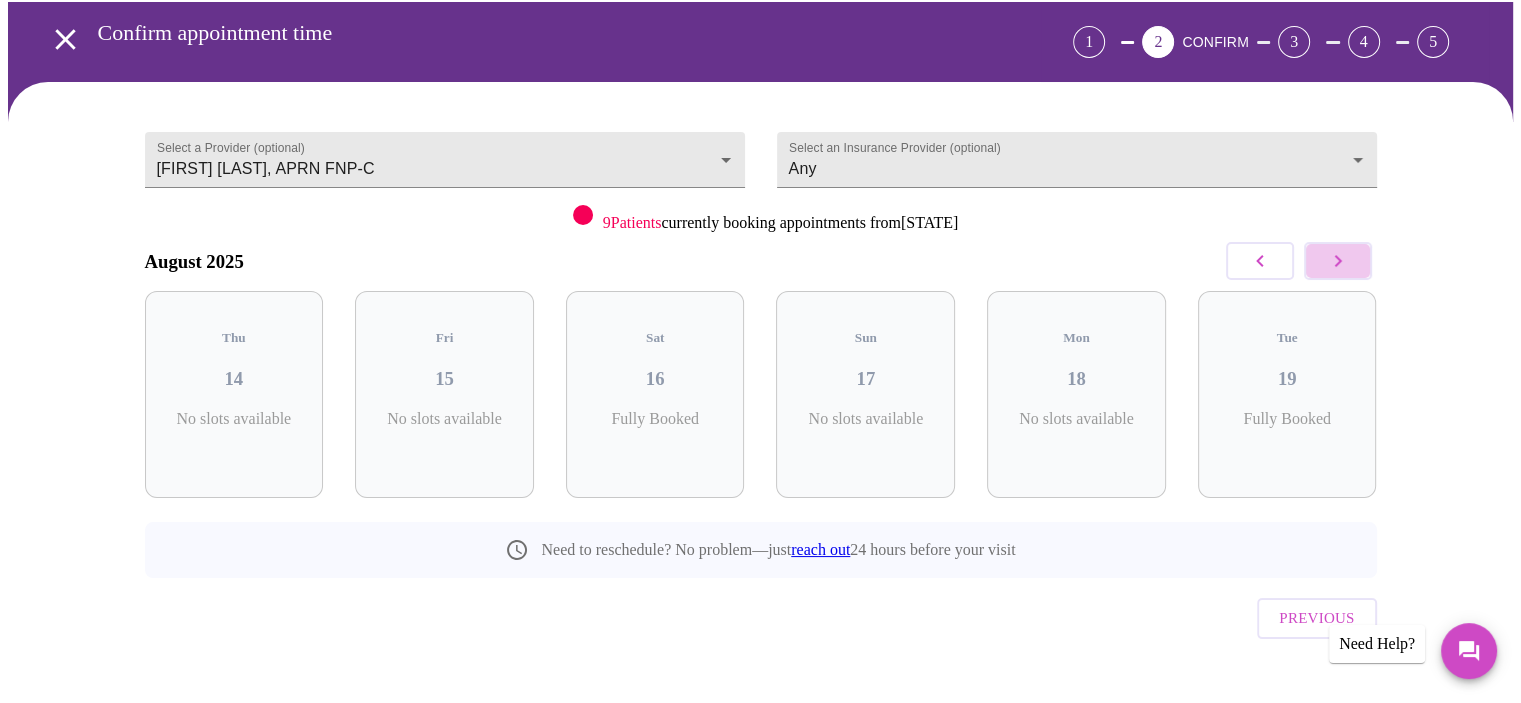 click 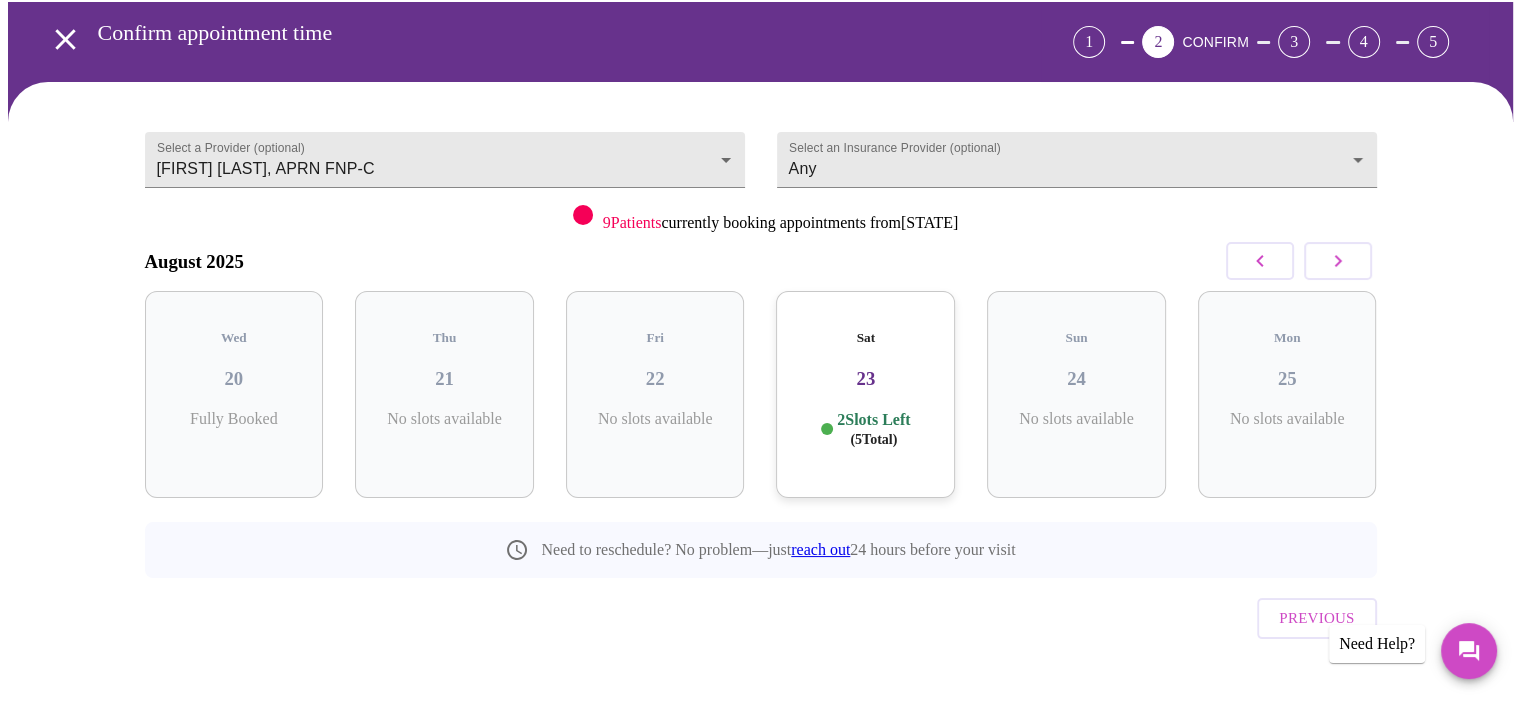 click 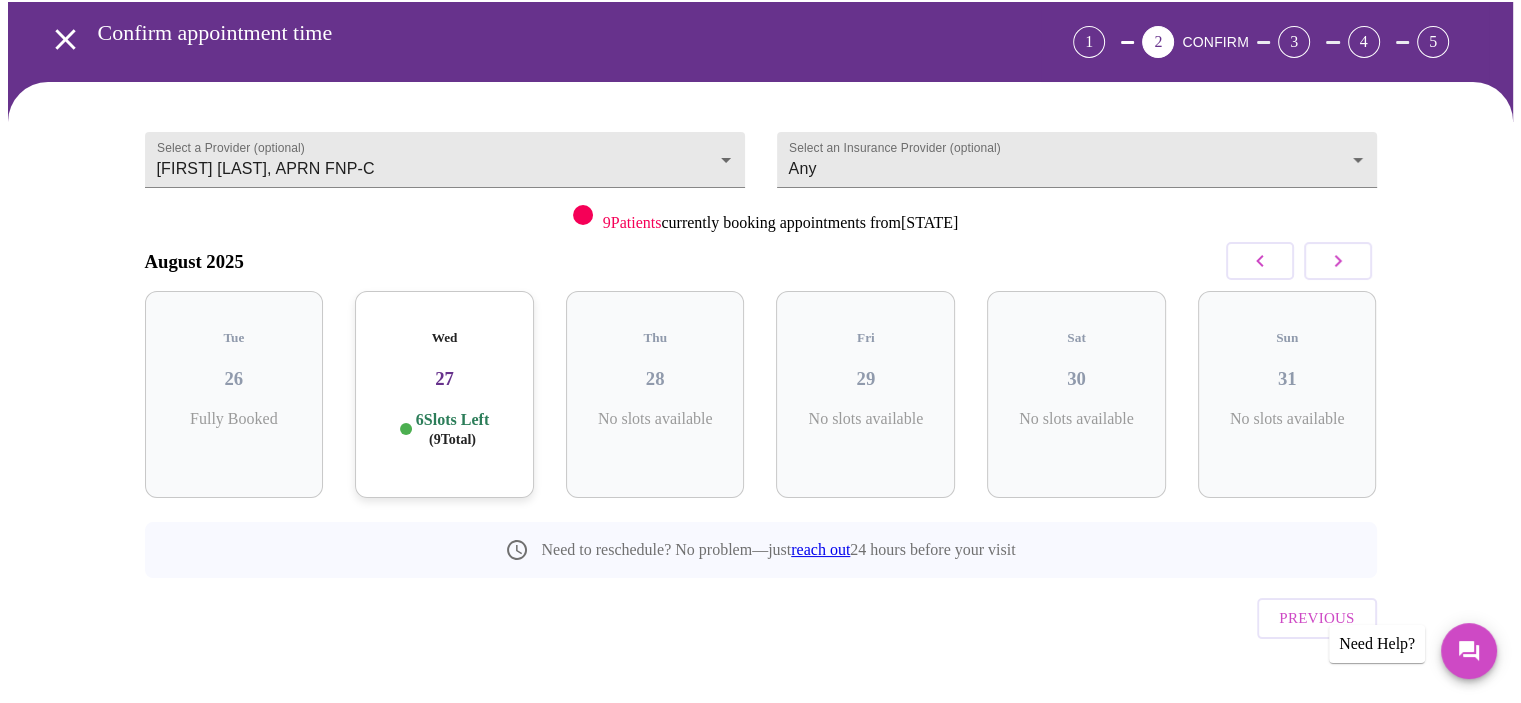 click on "27" at bounding box center (444, 379) 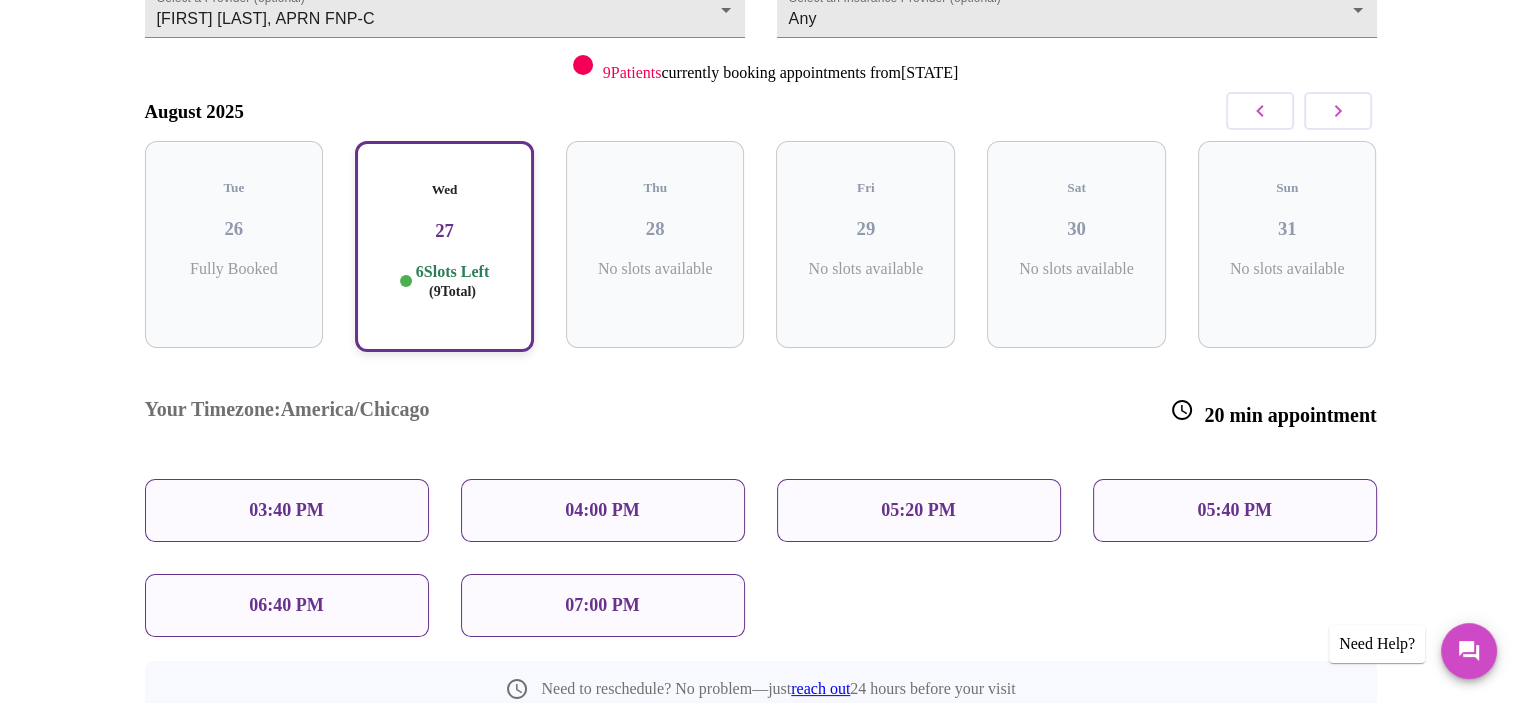 scroll, scrollTop: 241, scrollLeft: 0, axis: vertical 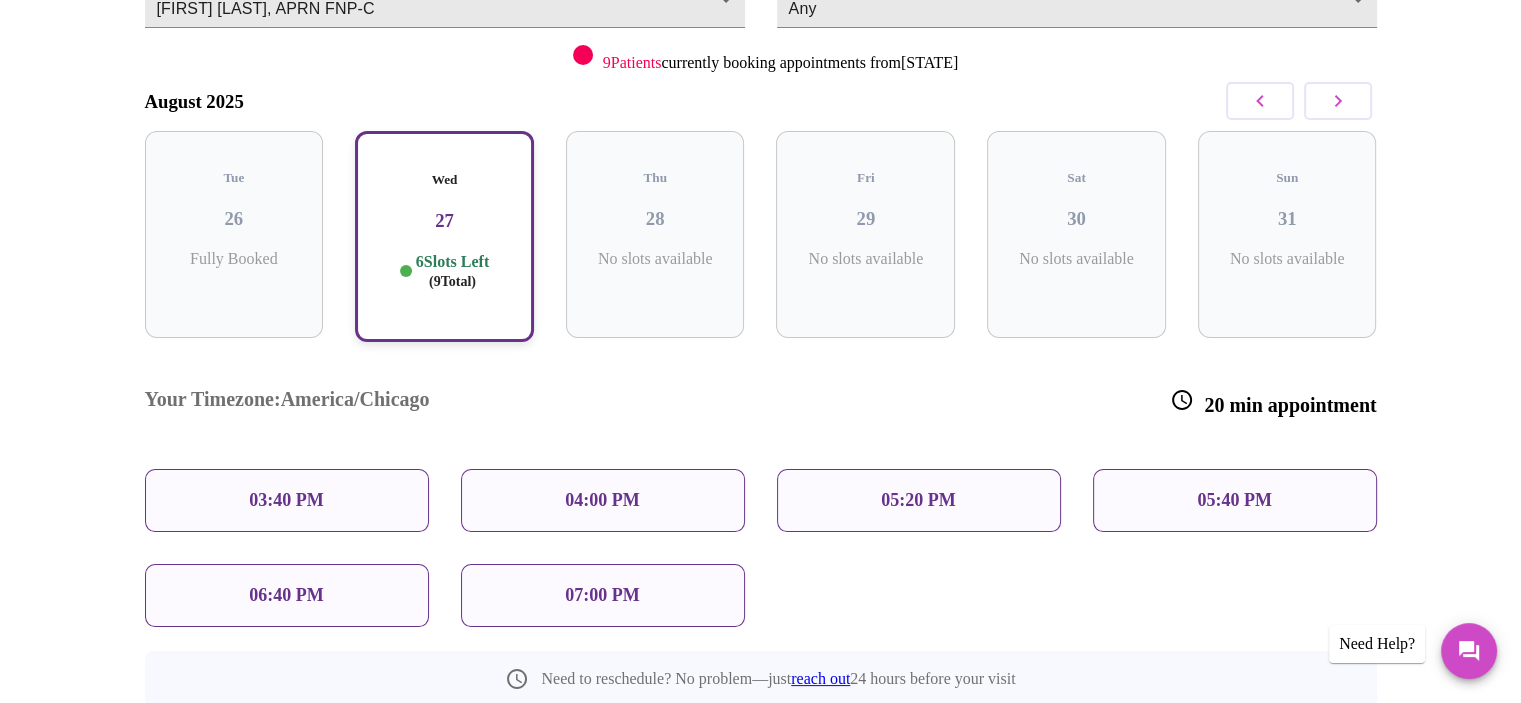 click on "03:40 PM" at bounding box center (287, 500) 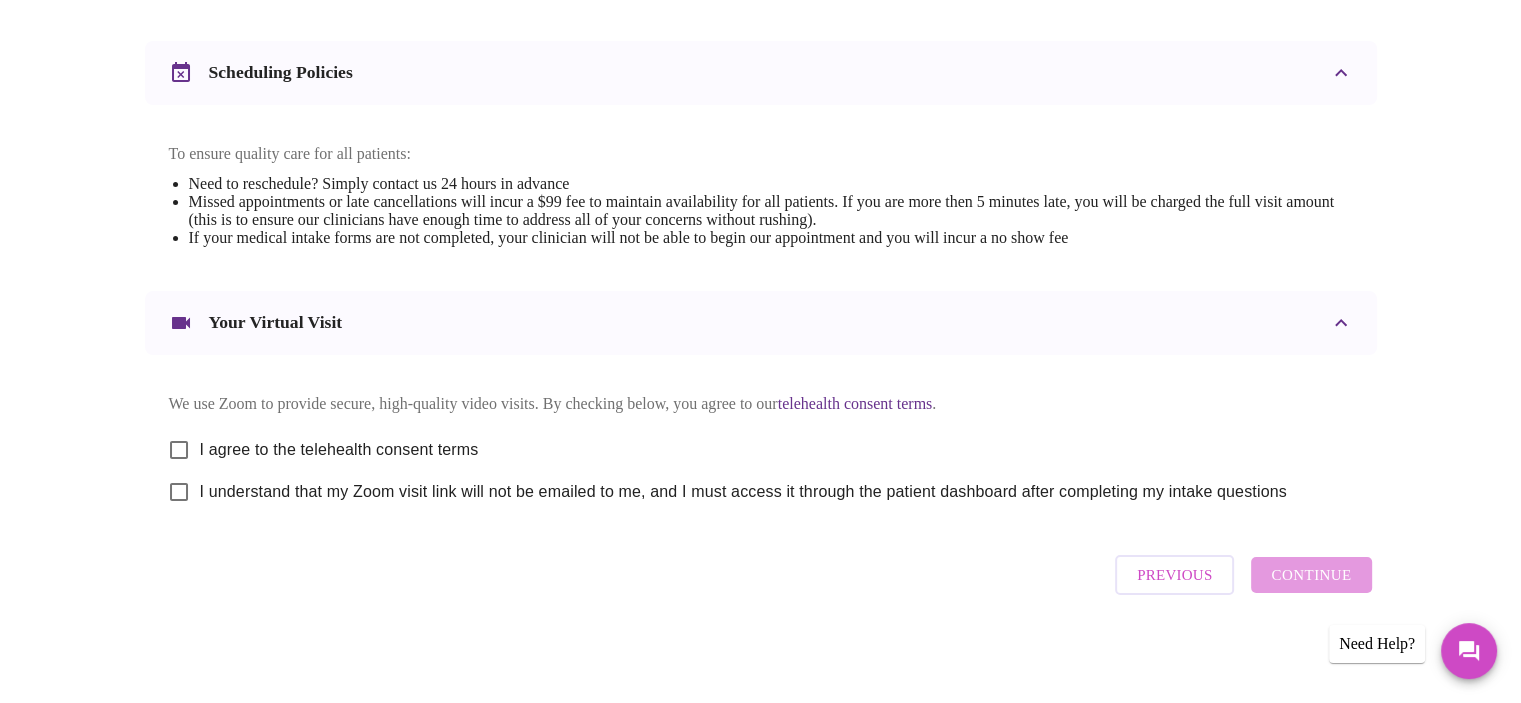 scroll, scrollTop: 745, scrollLeft: 0, axis: vertical 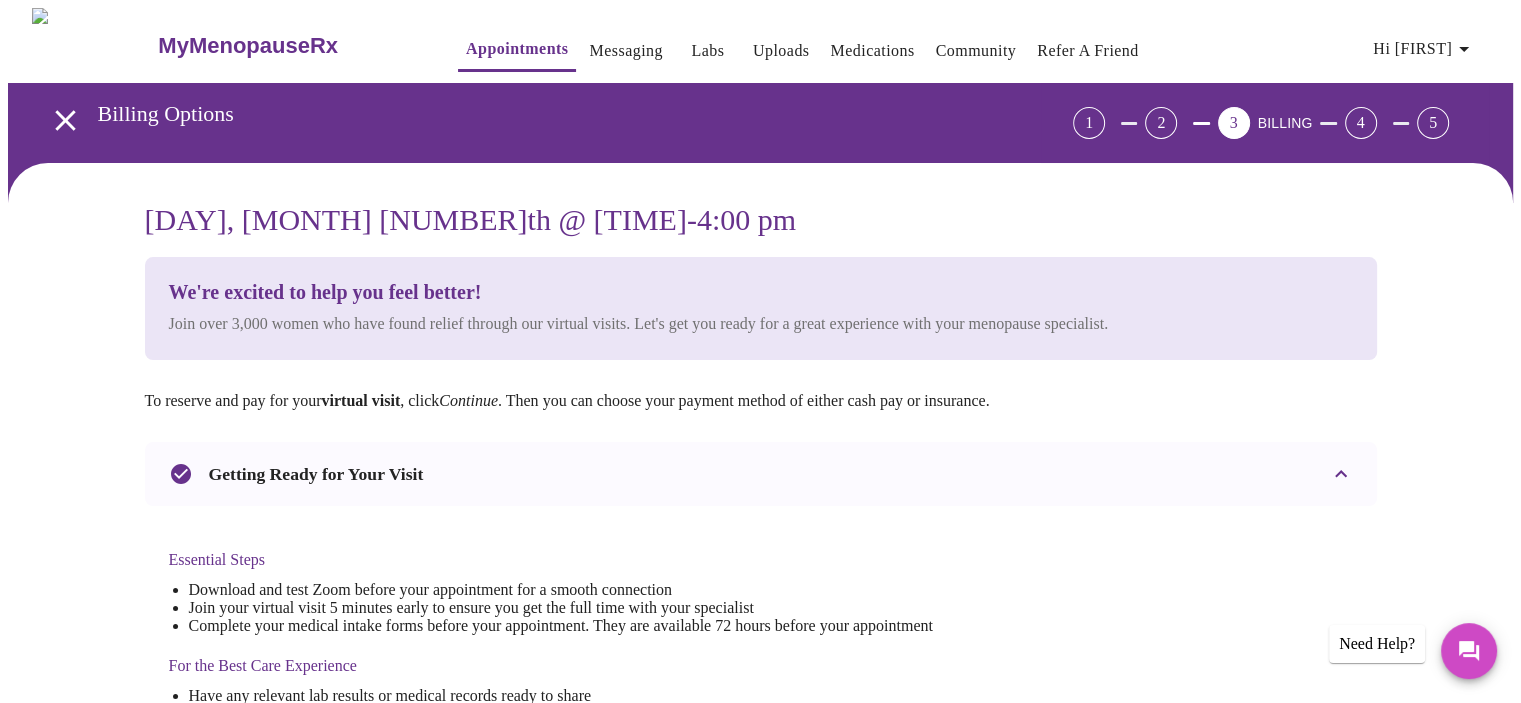 click on "Appointments" at bounding box center (517, 49) 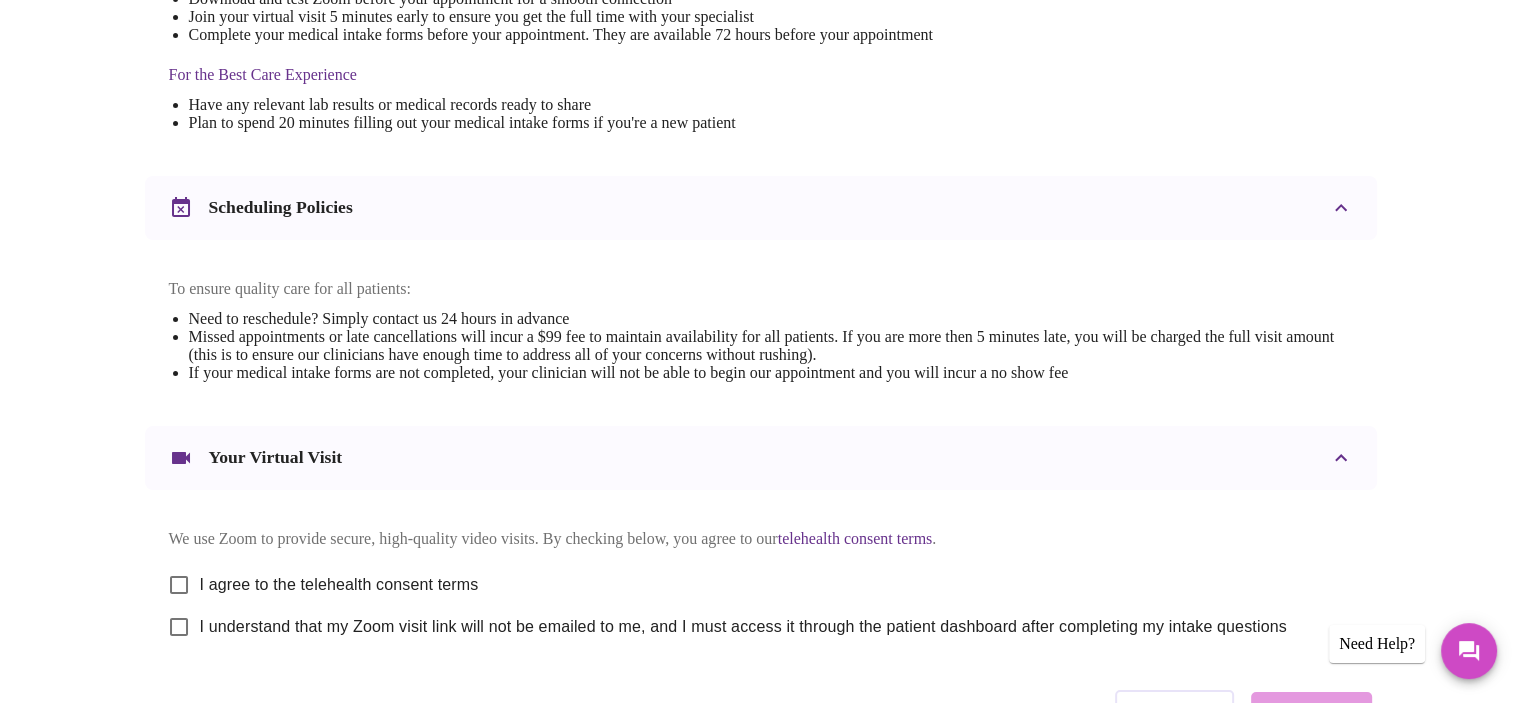 scroll, scrollTop: 745, scrollLeft: 0, axis: vertical 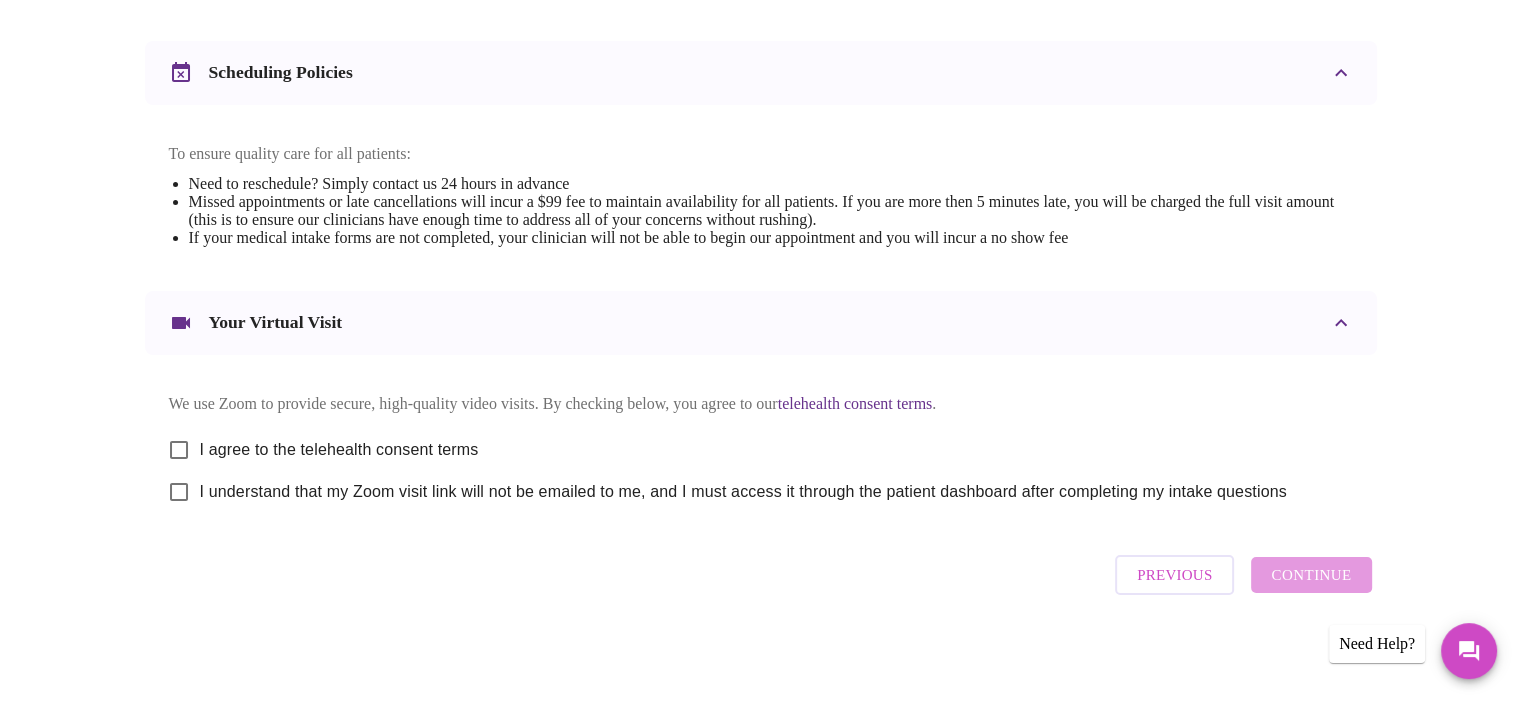 click on "I agree to the telehealth consent terms" at bounding box center [179, 450] 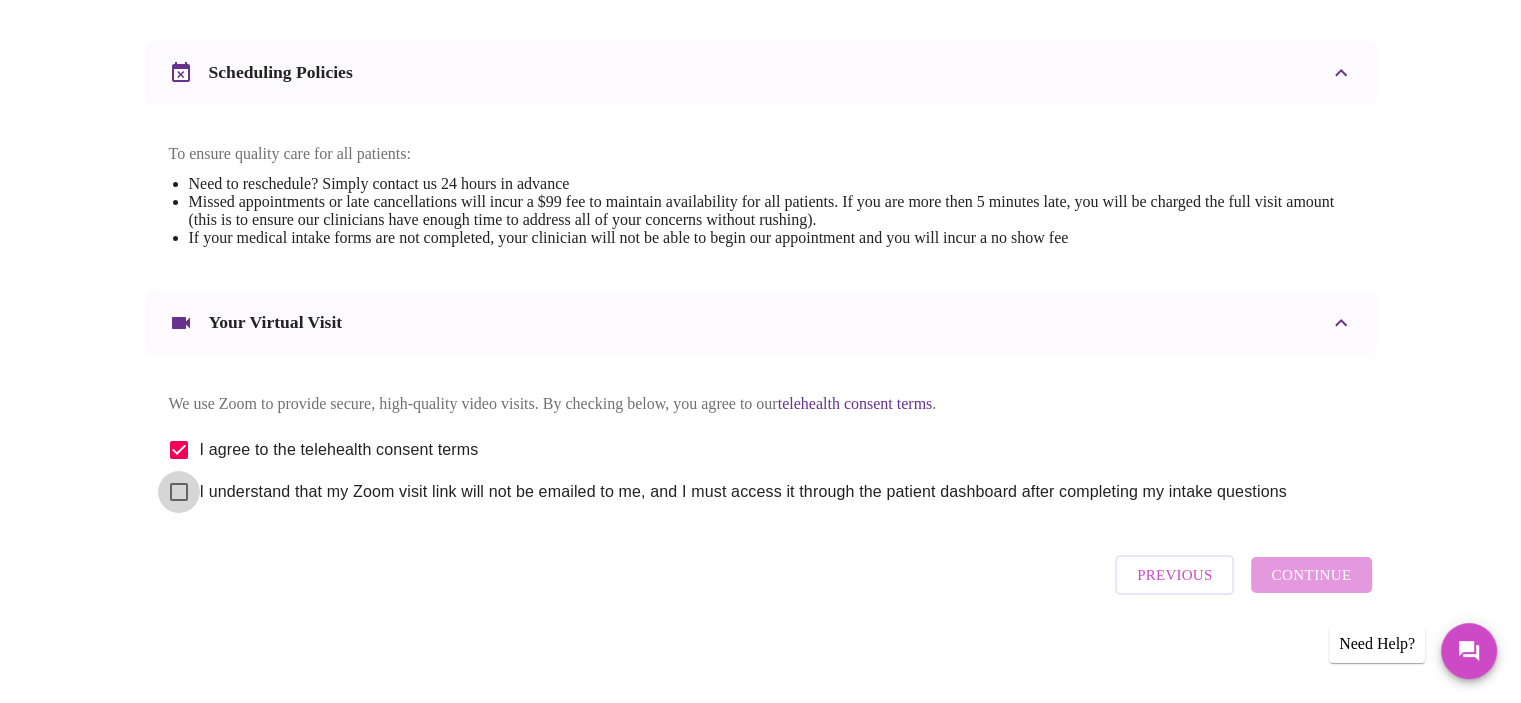 click on "I understand that my Zoom visit link will not be emailed to me, and I must access it through the patient dashboard after completing my intake questions" at bounding box center [179, 492] 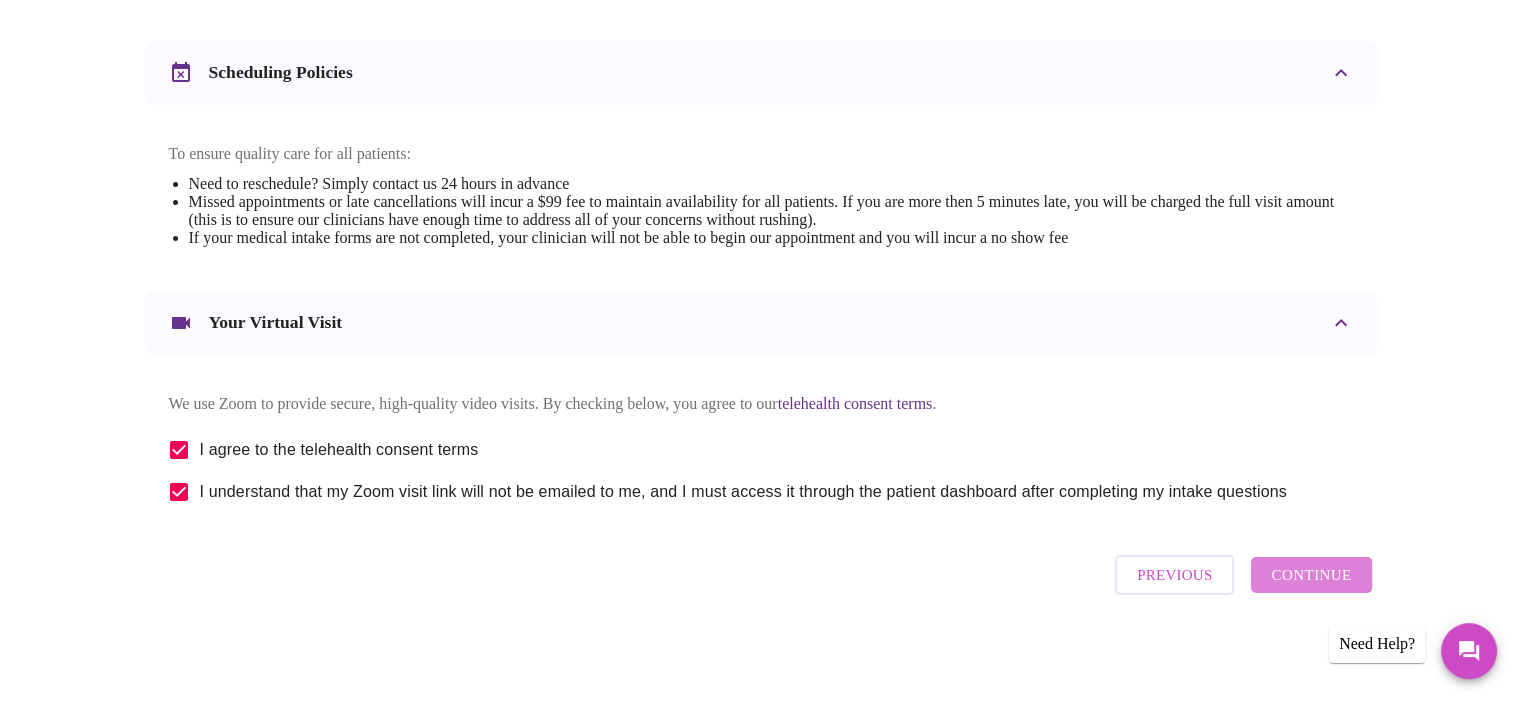 click on "Continue" at bounding box center (1311, 575) 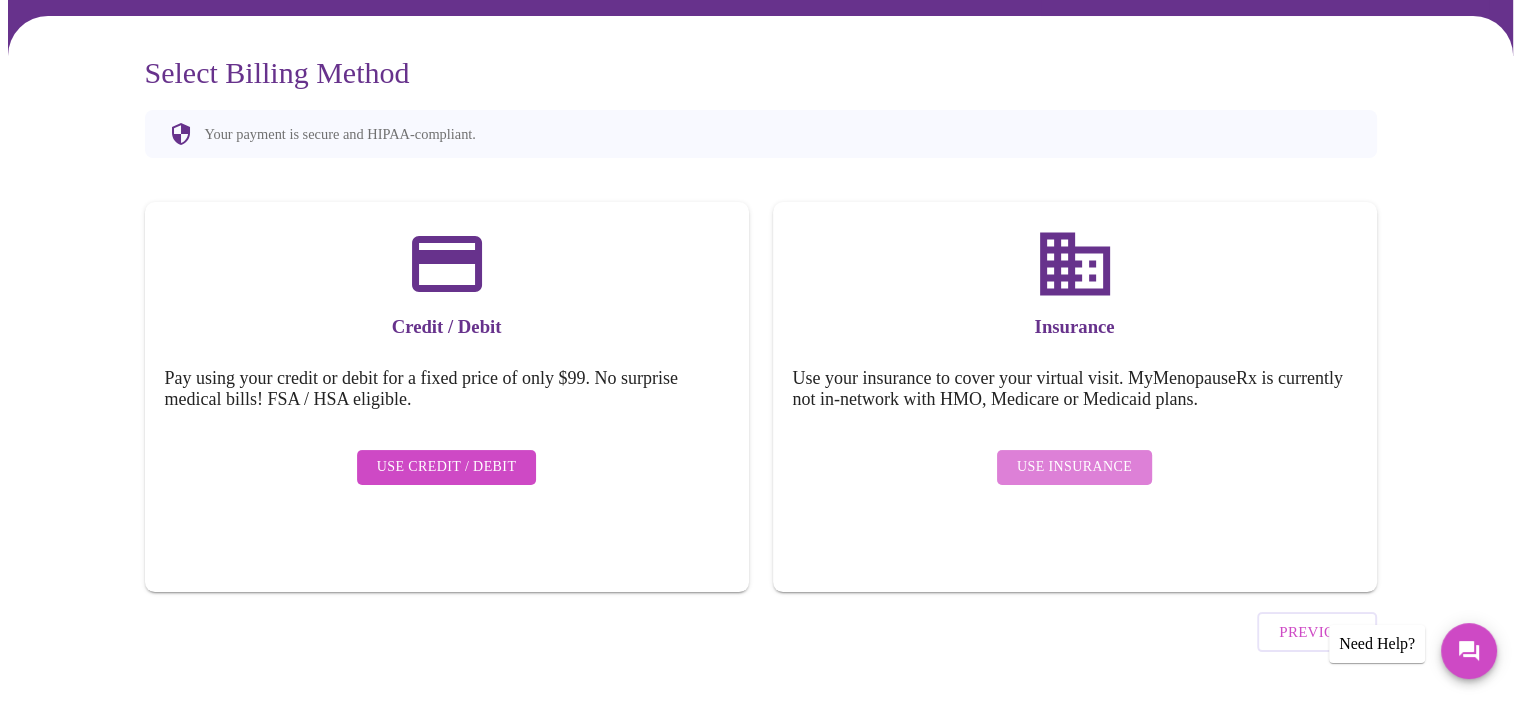 click on "Use Insurance" at bounding box center (1074, 467) 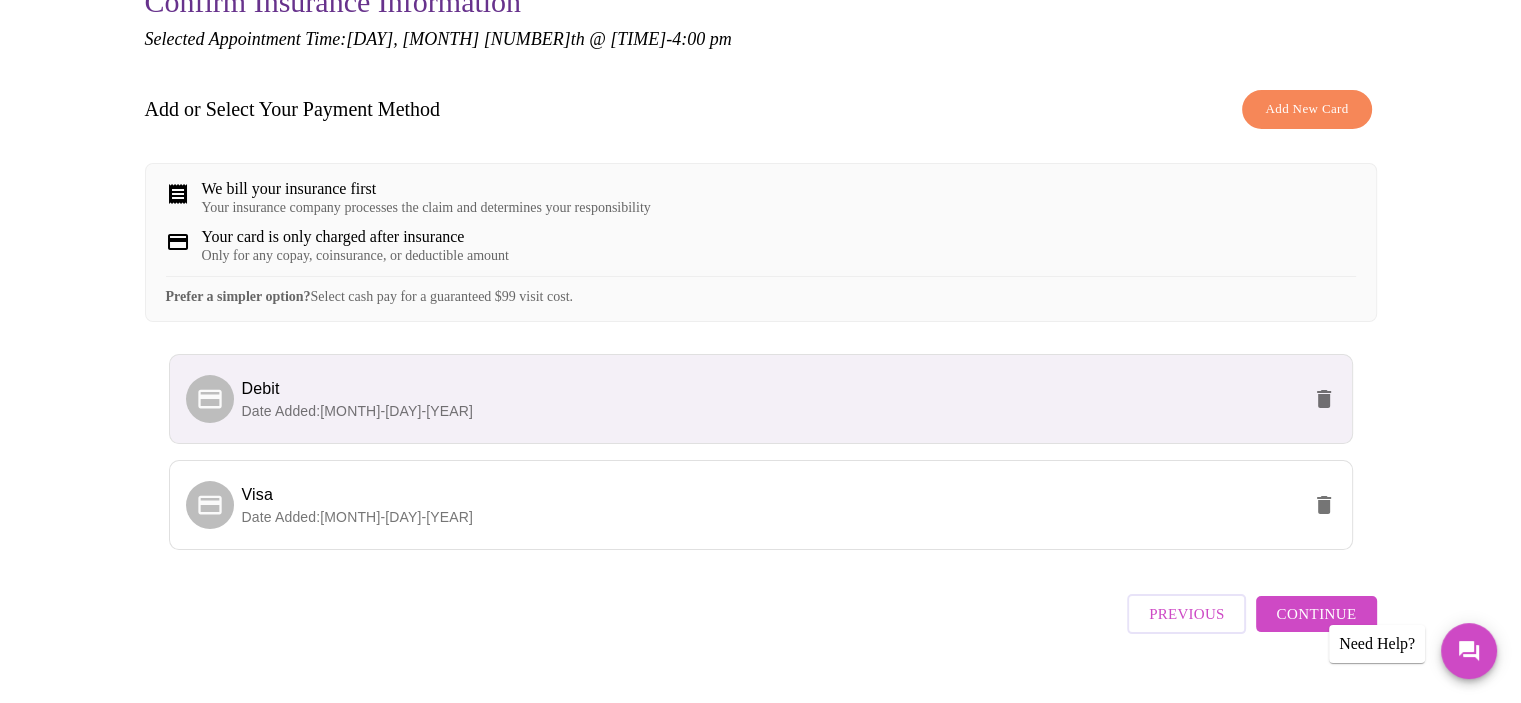 scroll, scrollTop: 270, scrollLeft: 0, axis: vertical 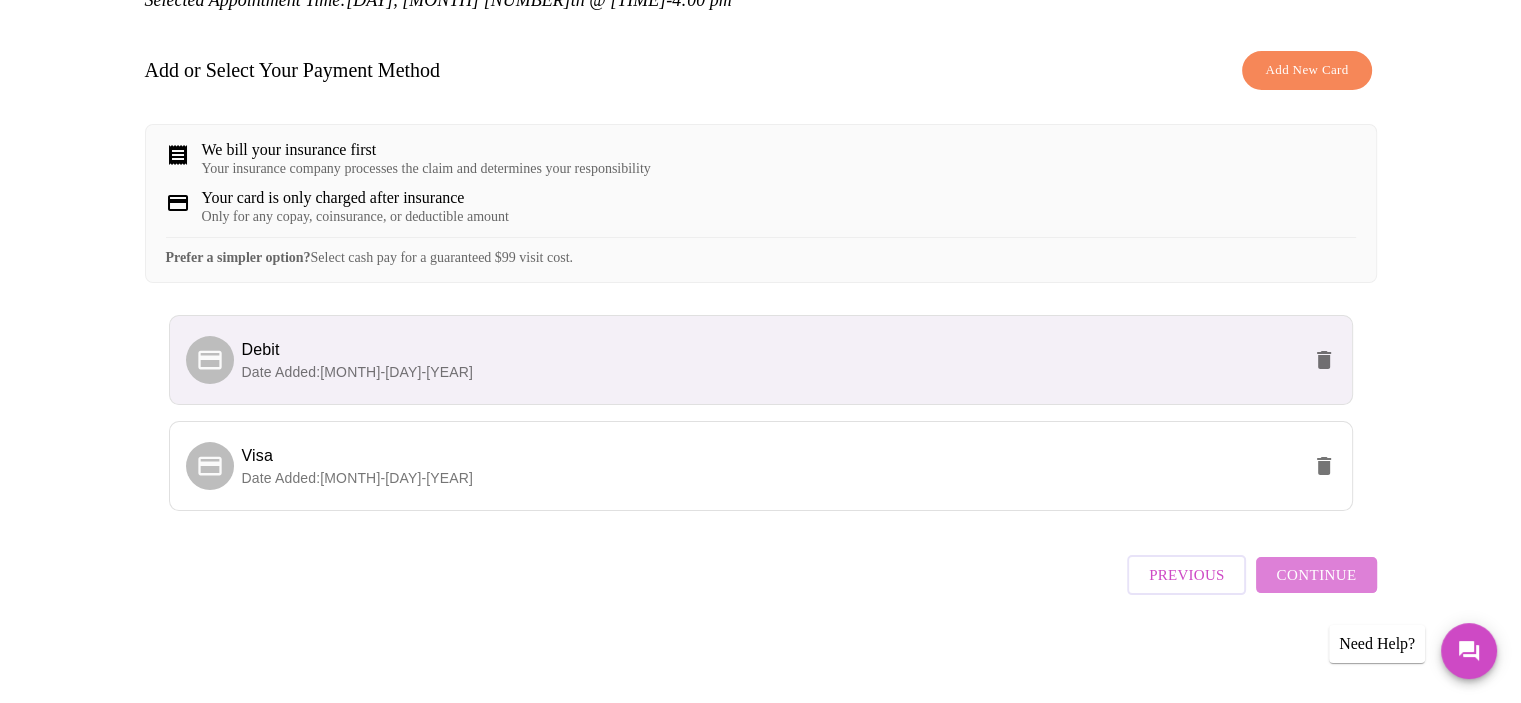 click on "Continue" at bounding box center [1316, 575] 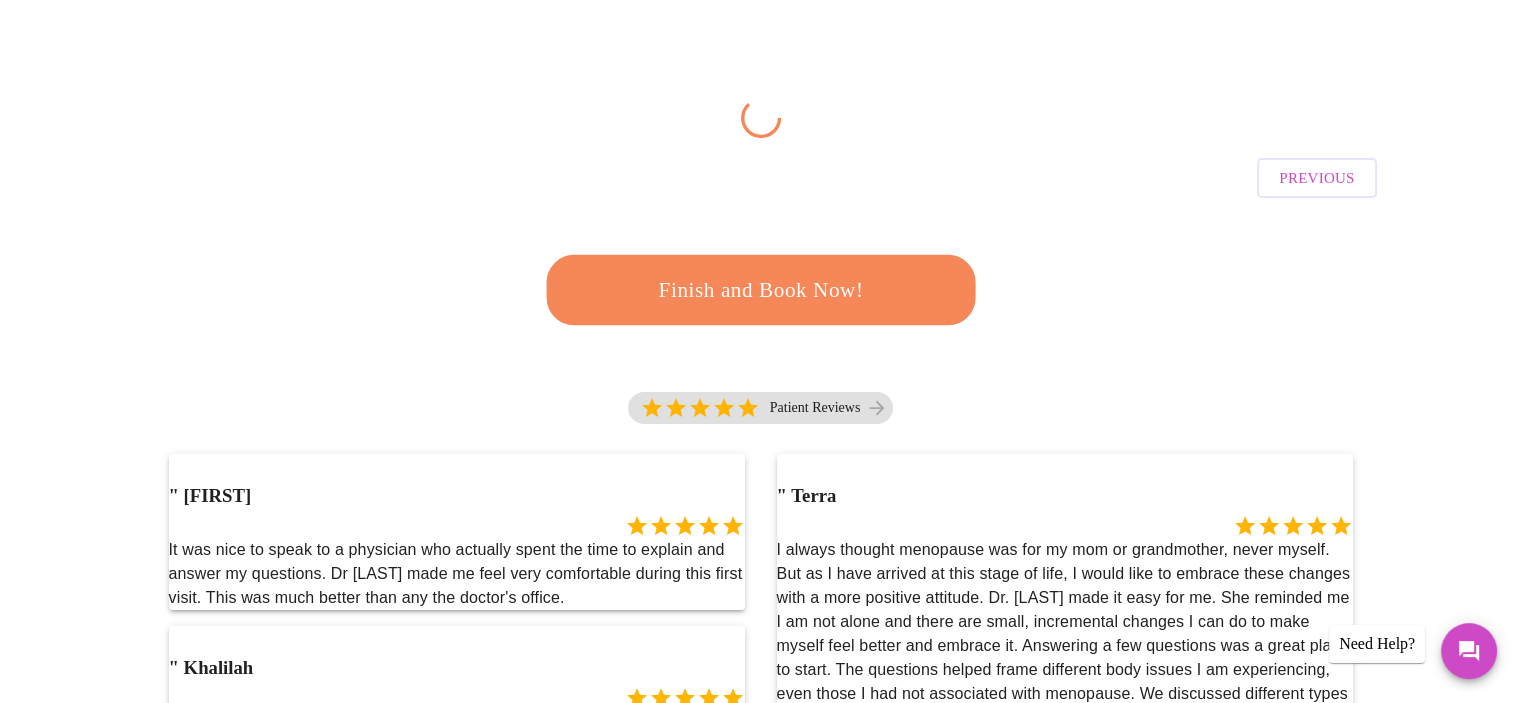 scroll, scrollTop: 270, scrollLeft: 0, axis: vertical 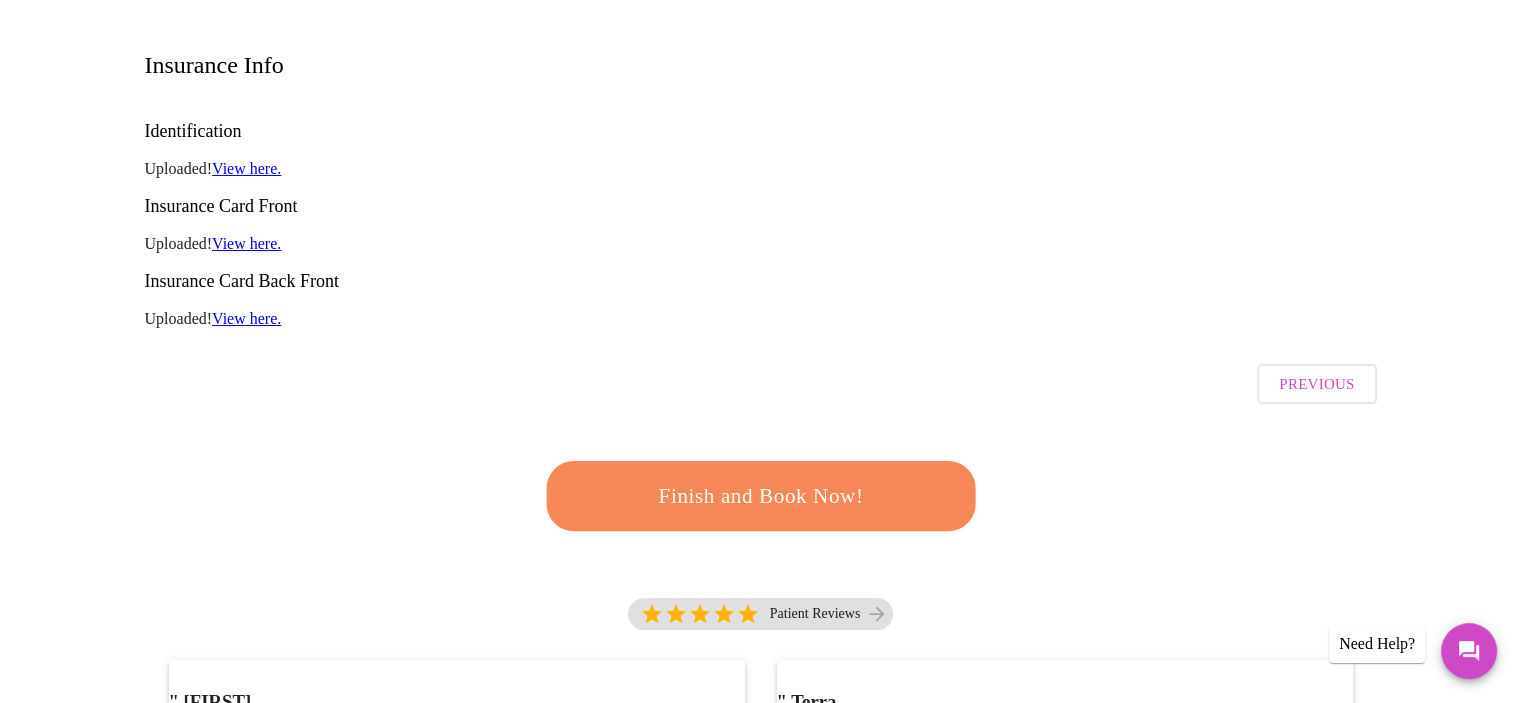 click on "Finish and Book Now!" at bounding box center [761, 496] 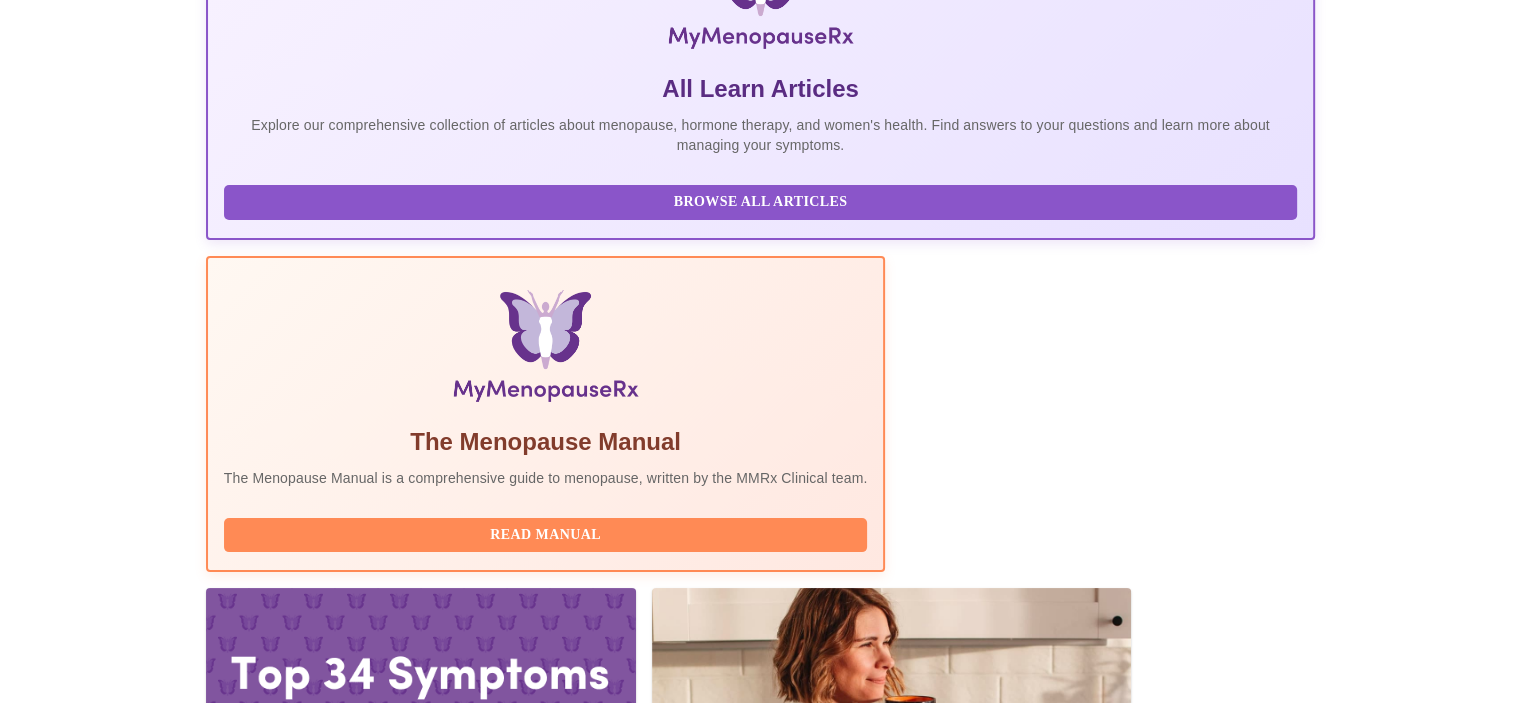 scroll, scrollTop: 0, scrollLeft: 0, axis: both 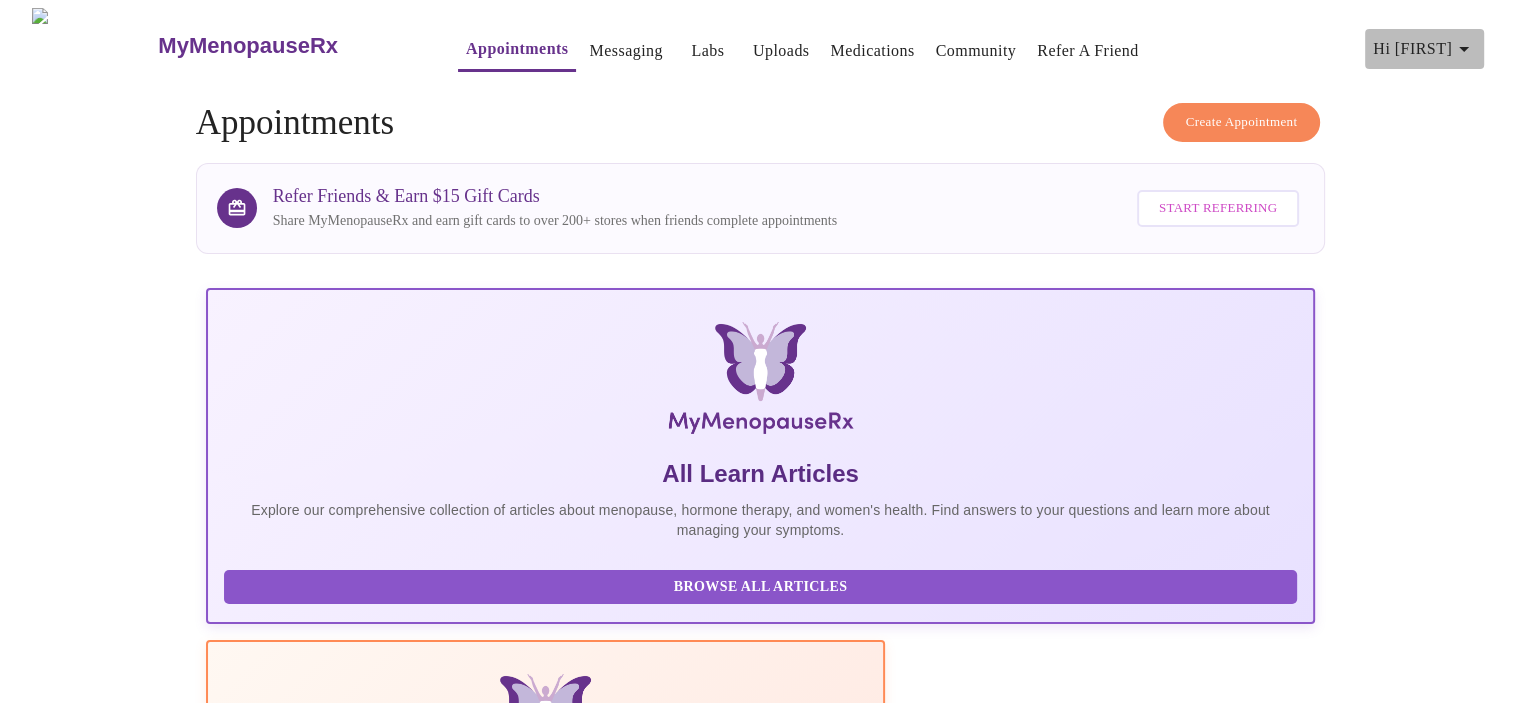 click 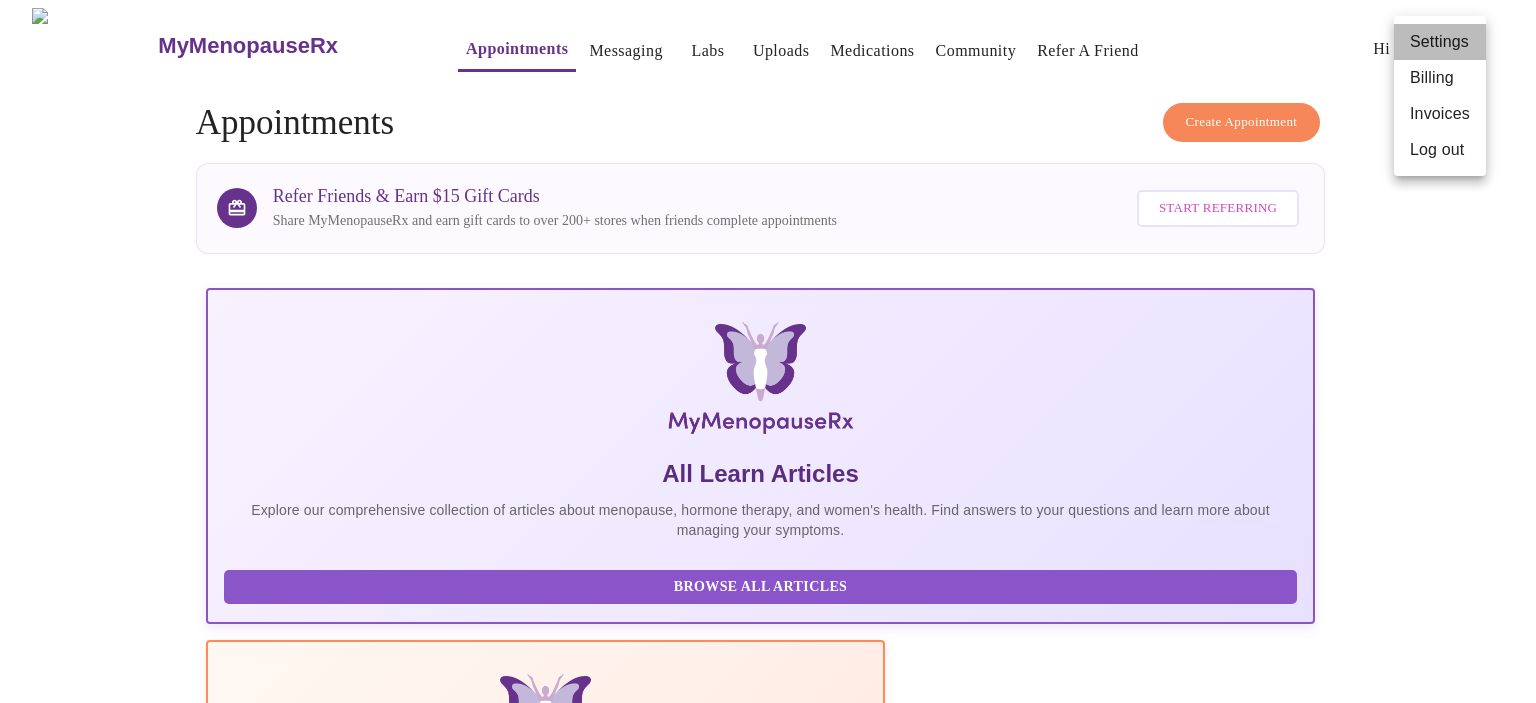 click on "Settings" at bounding box center (1440, 42) 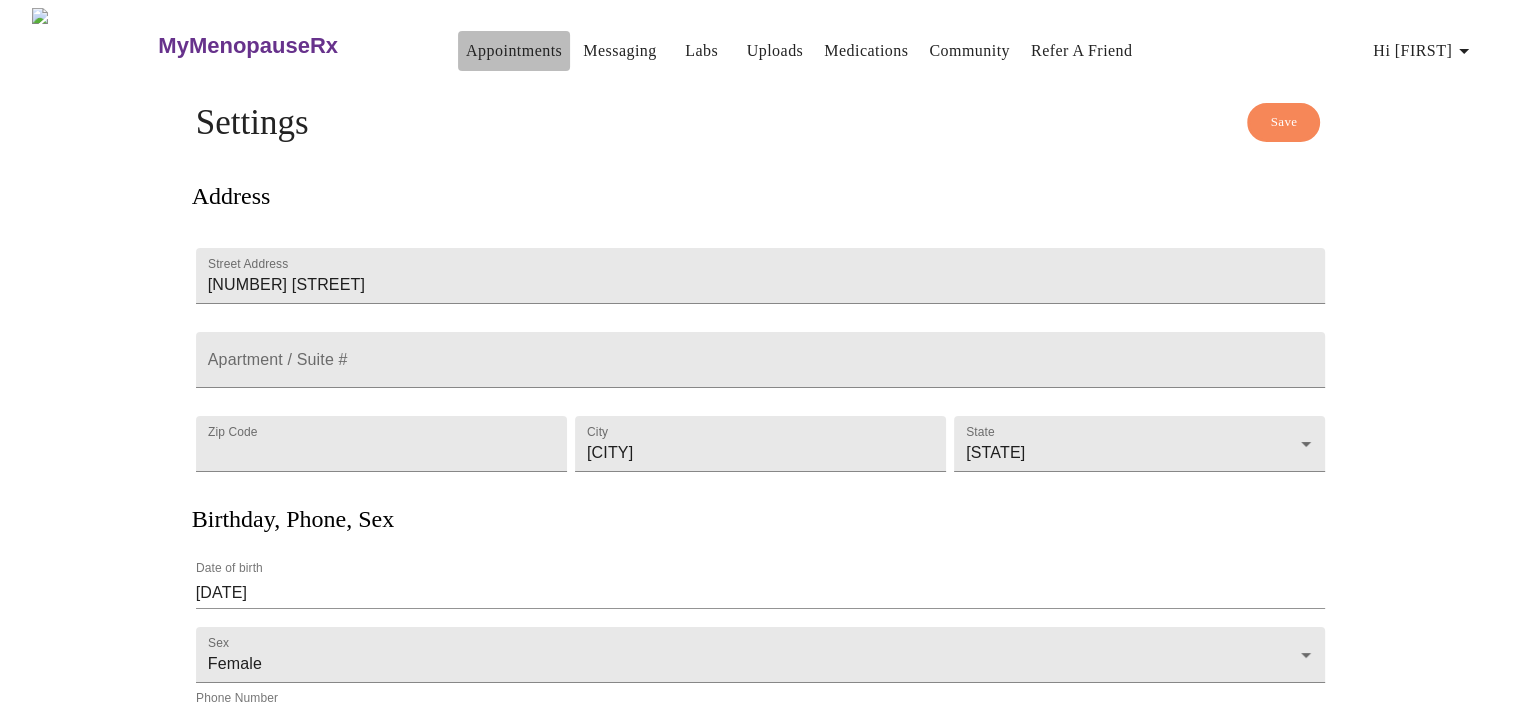 click on "Appointments" at bounding box center [514, 51] 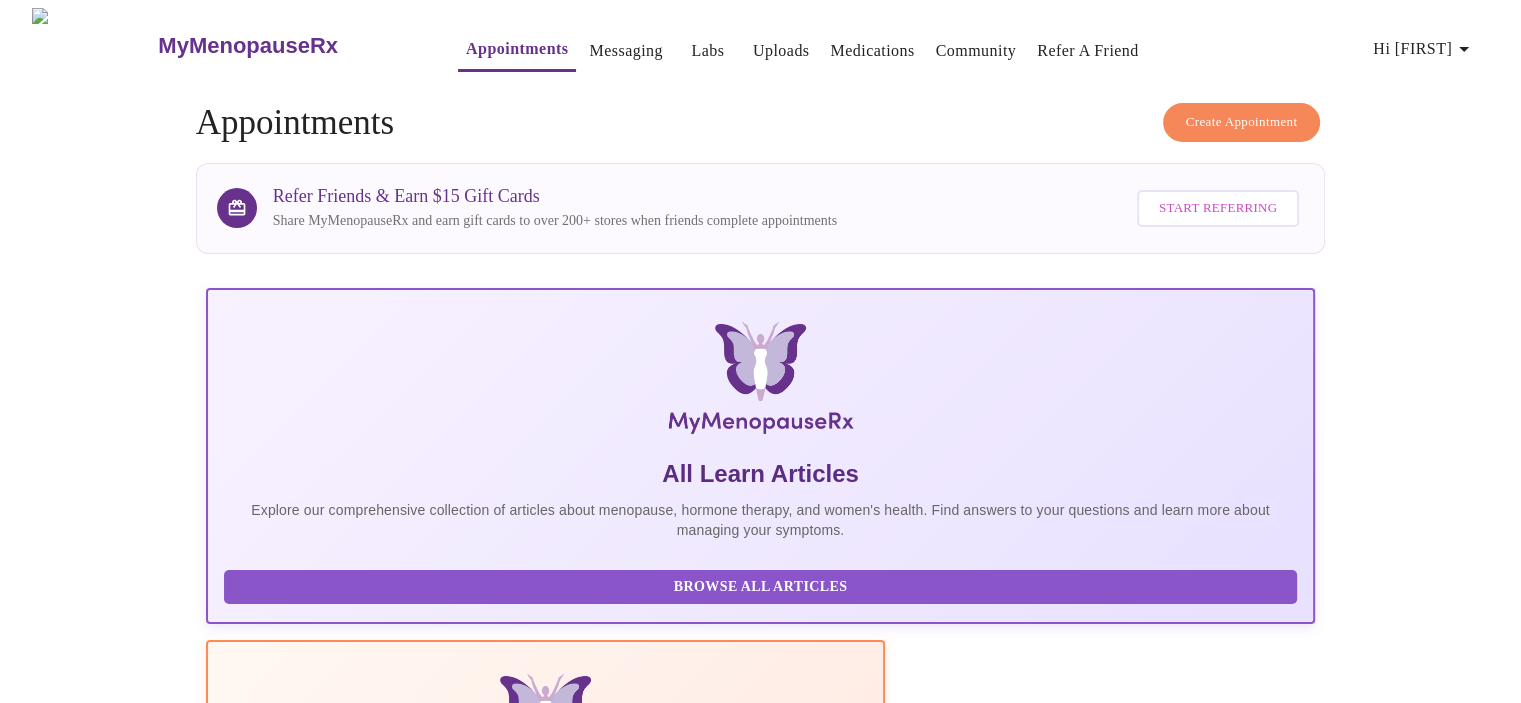 click on "MyMenopauseRx" at bounding box center [248, 46] 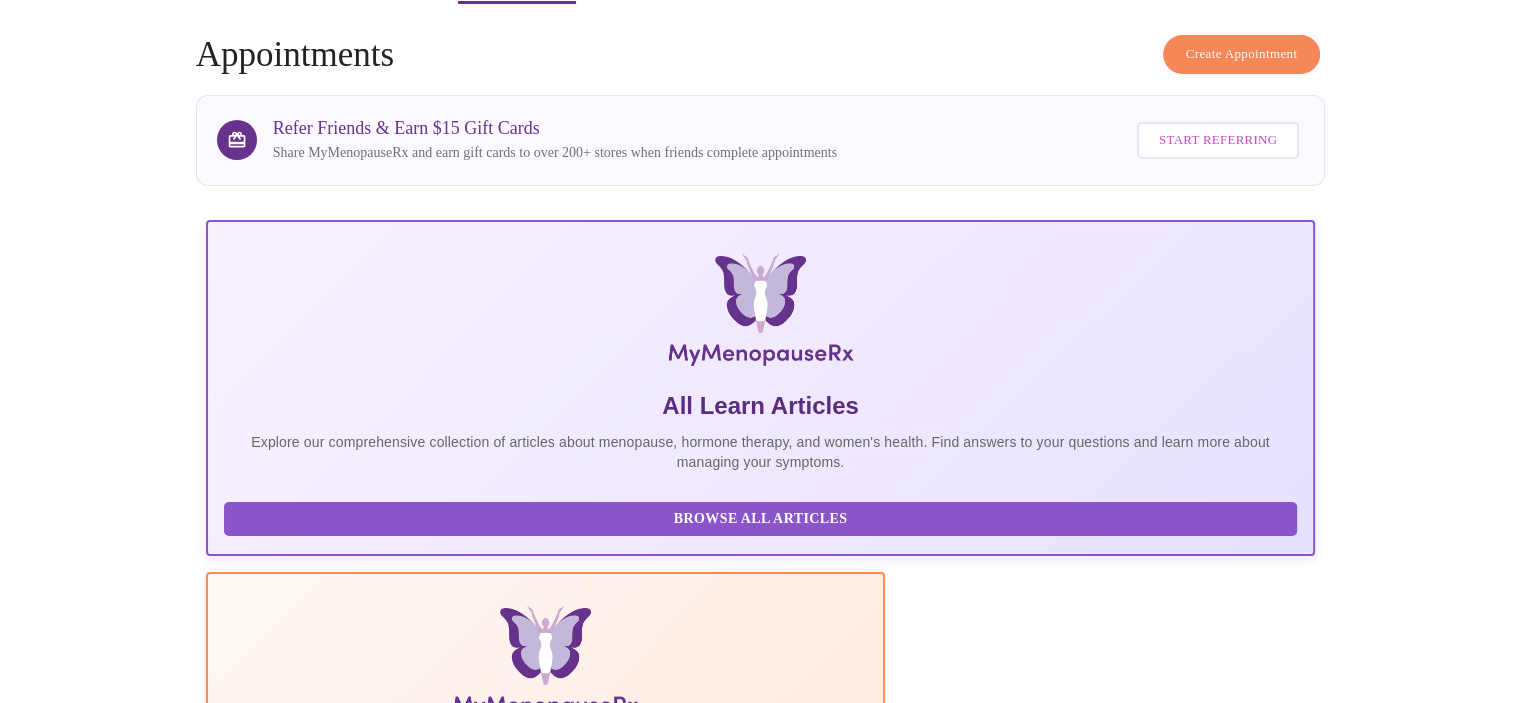 scroll, scrollTop: 0, scrollLeft: 0, axis: both 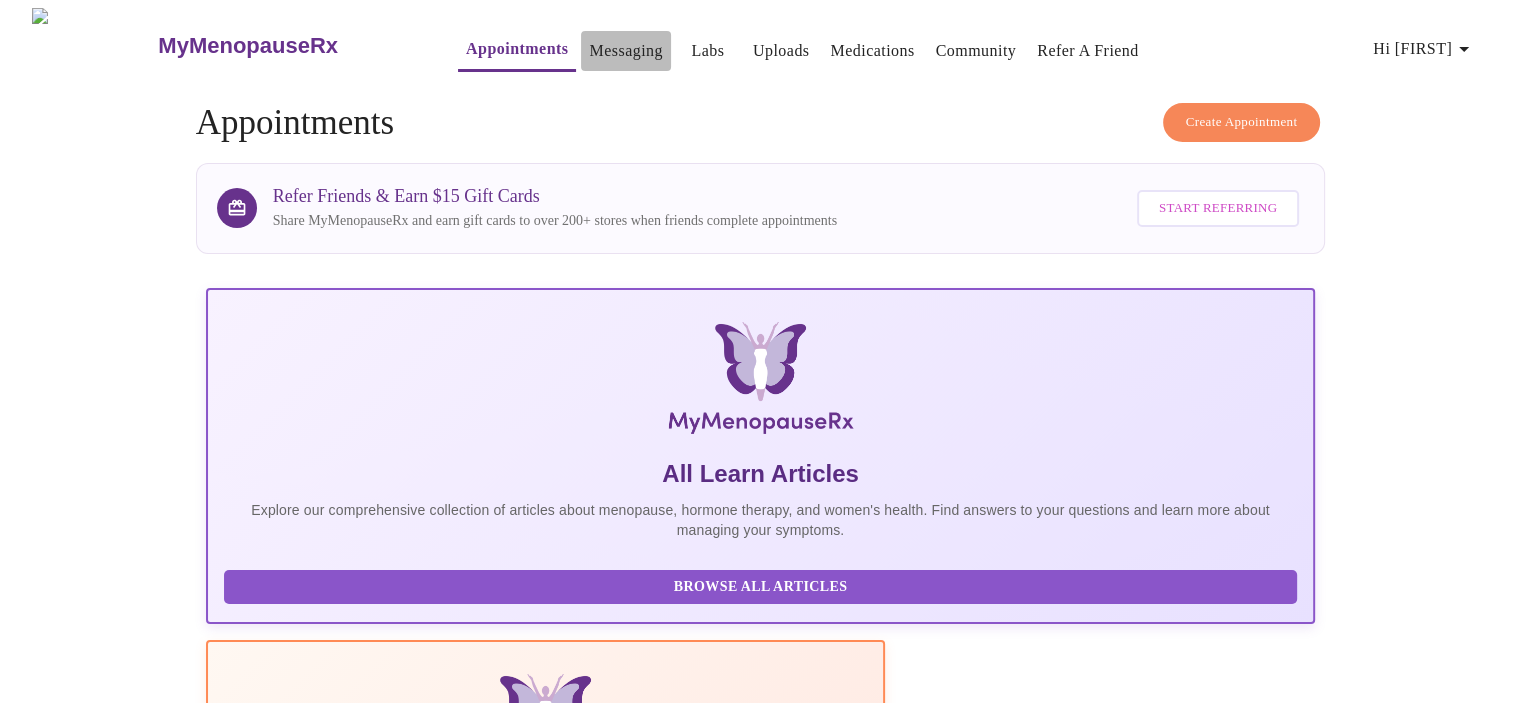 click on "Messaging" at bounding box center (625, 51) 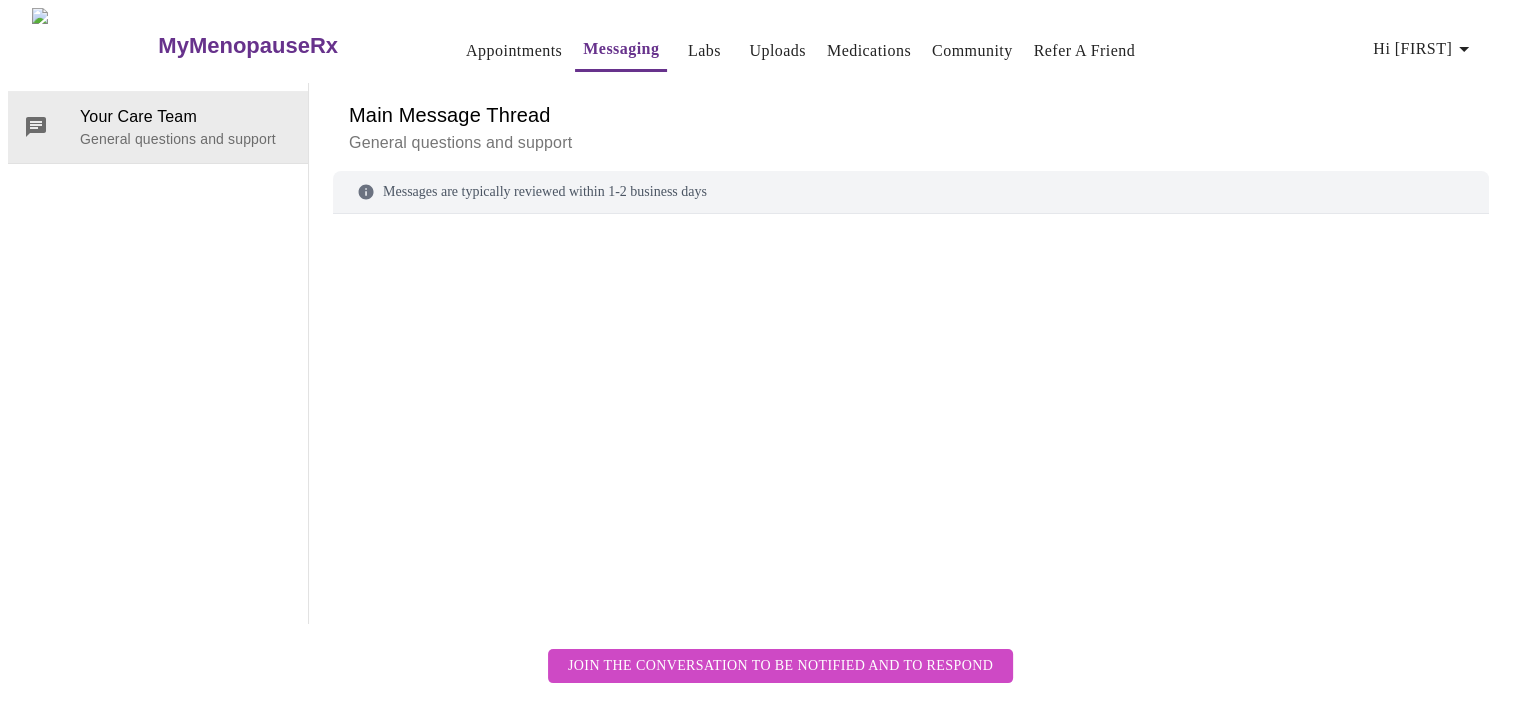 scroll, scrollTop: 75, scrollLeft: 0, axis: vertical 